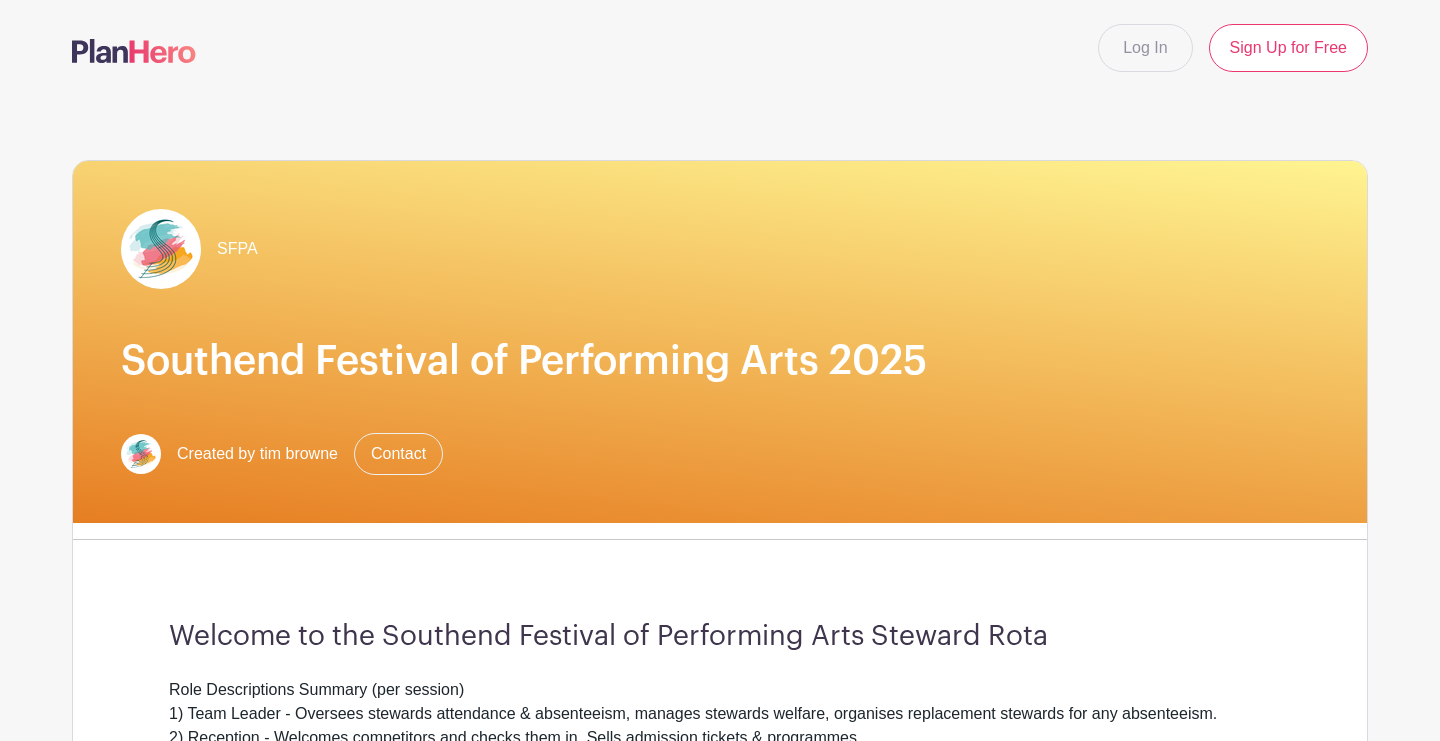 scroll, scrollTop: 0, scrollLeft: 0, axis: both 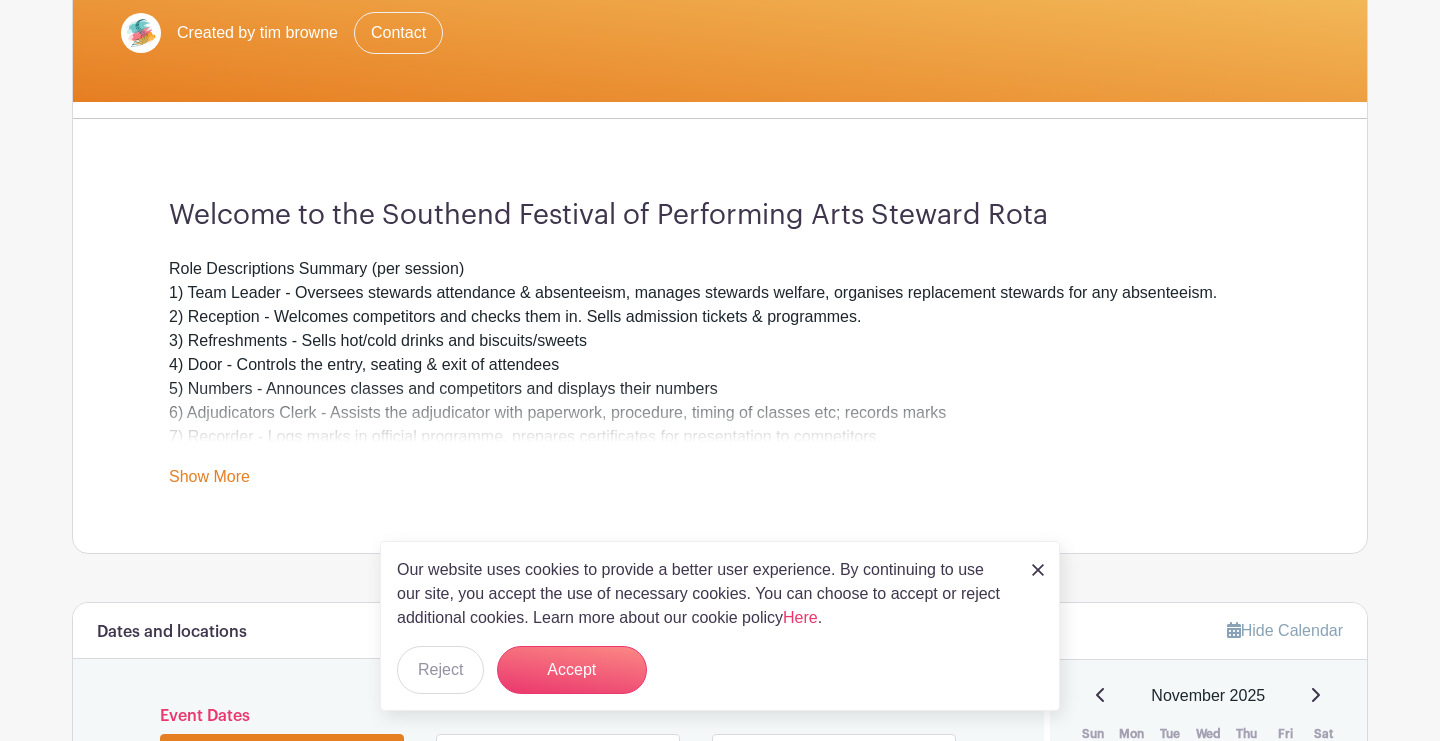 click on "Show More" at bounding box center (209, 480) 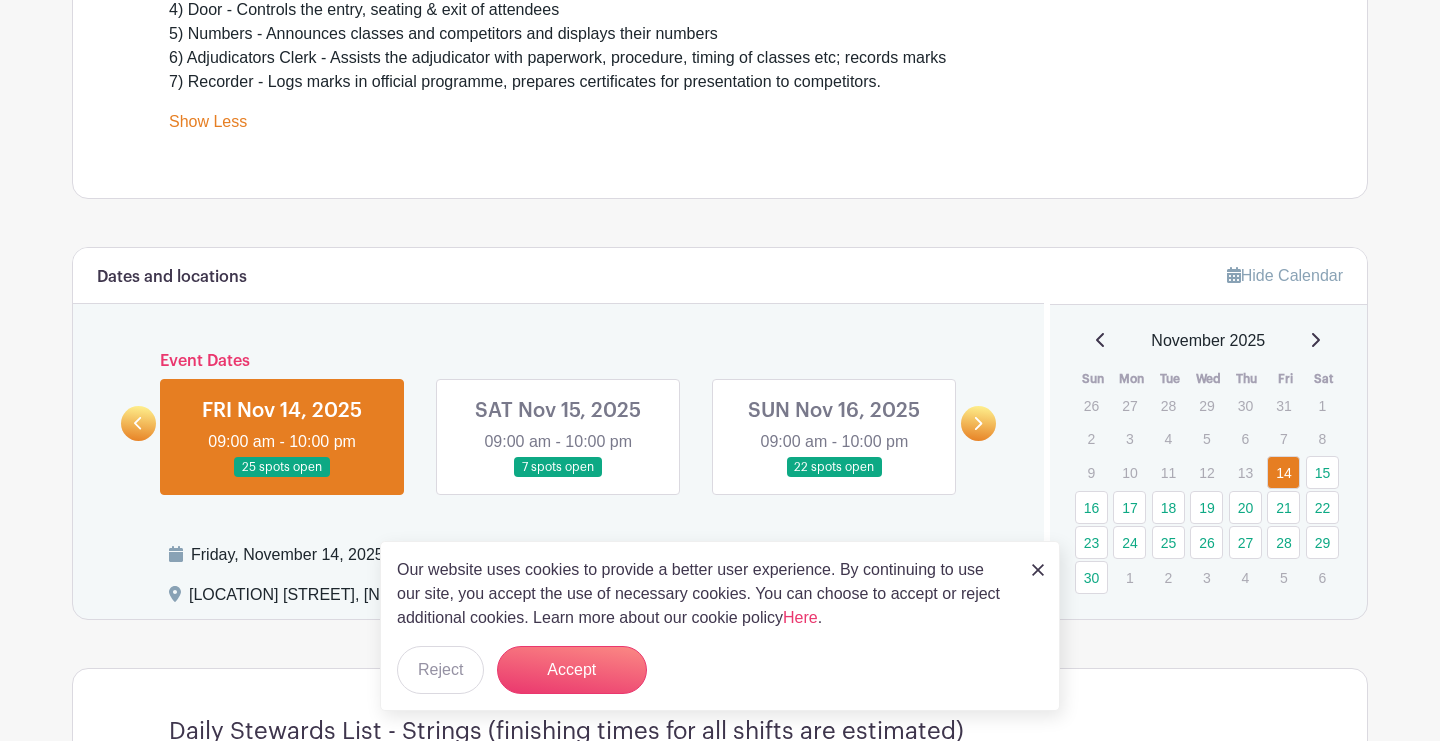 scroll, scrollTop: 778, scrollLeft: 0, axis: vertical 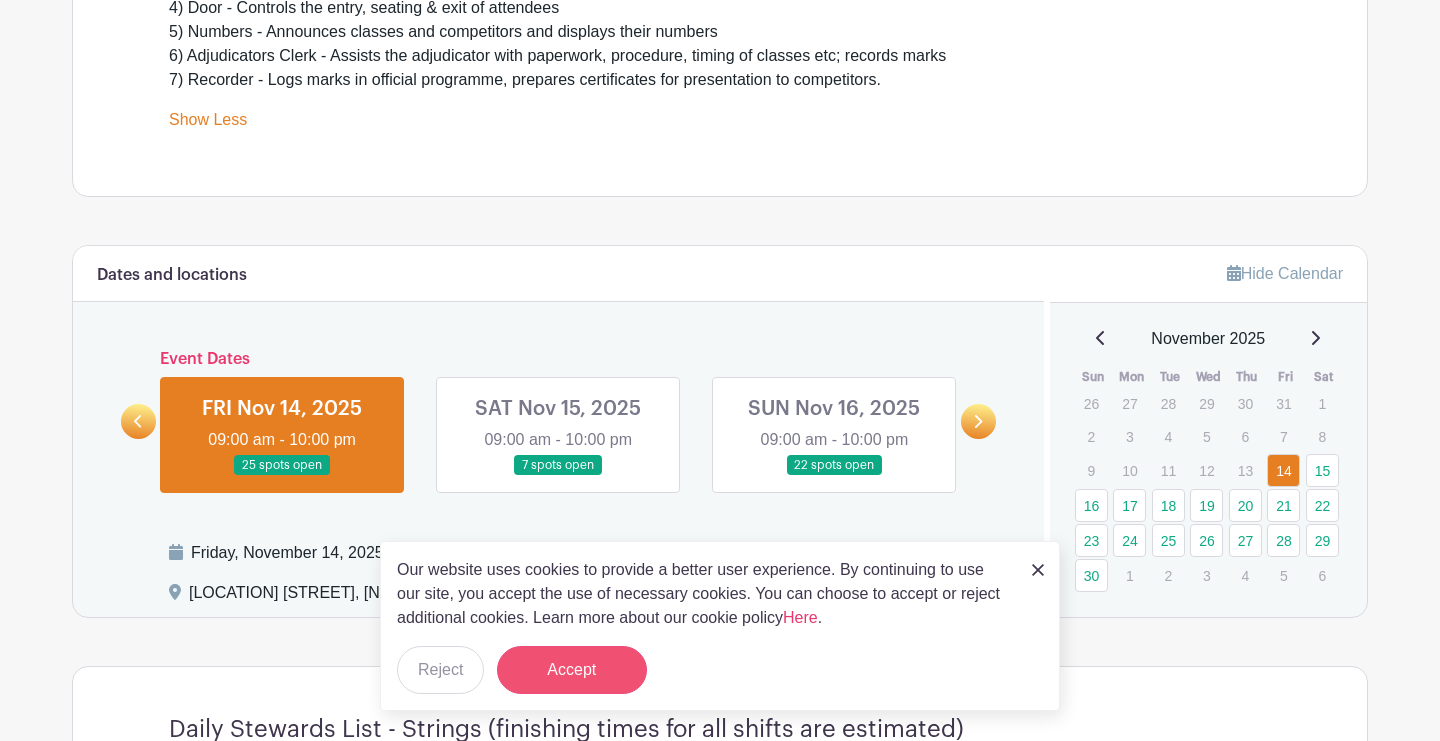 click on "Accept" at bounding box center [572, 670] 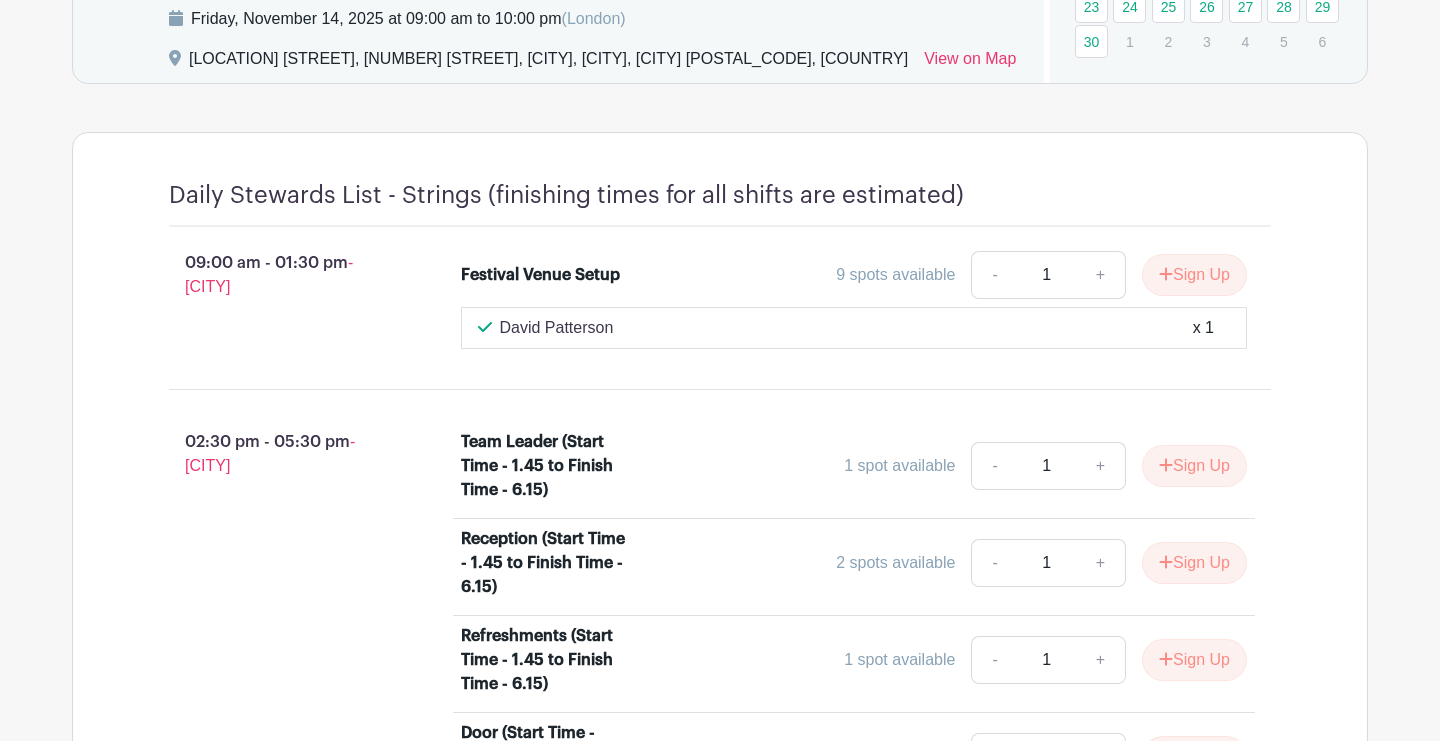 scroll, scrollTop: 1305, scrollLeft: 0, axis: vertical 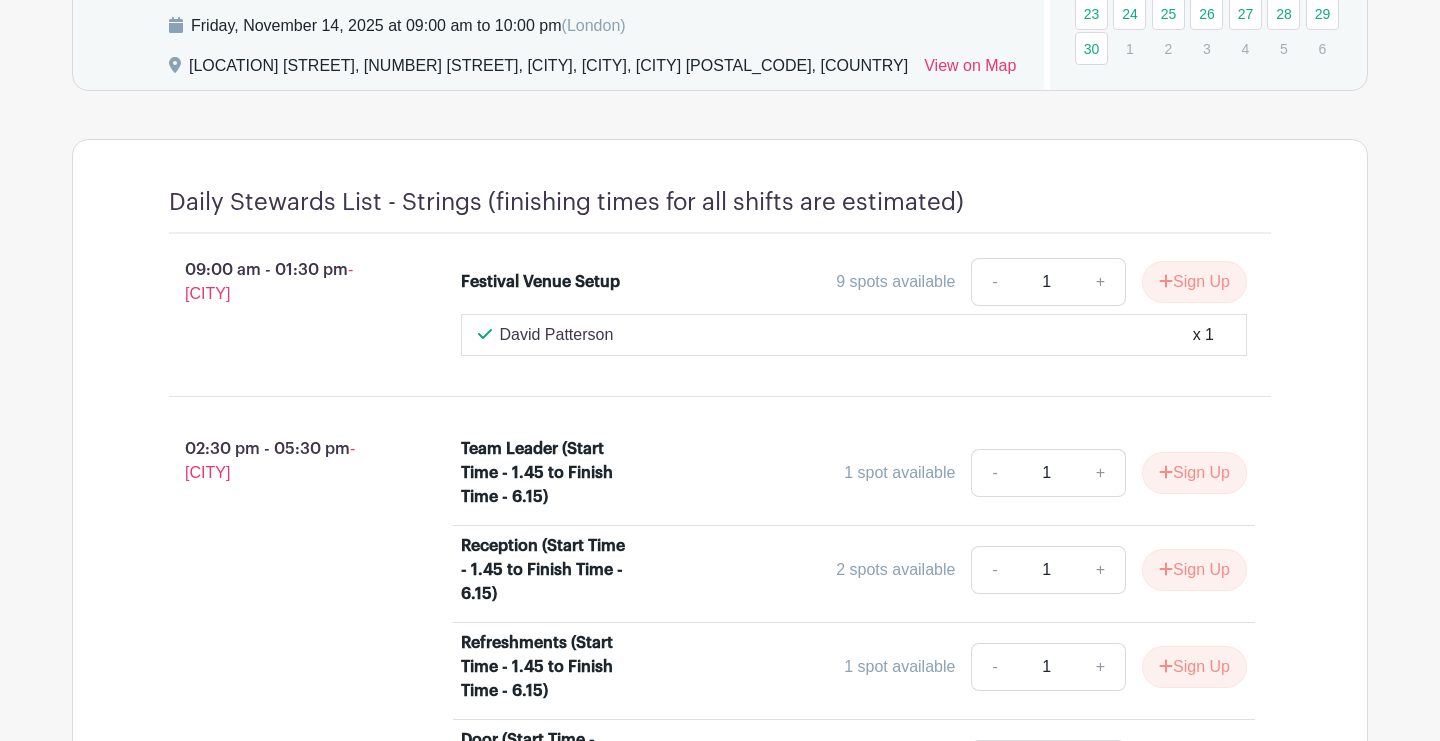 click on "- [CITY]" at bounding box center (269, 281) 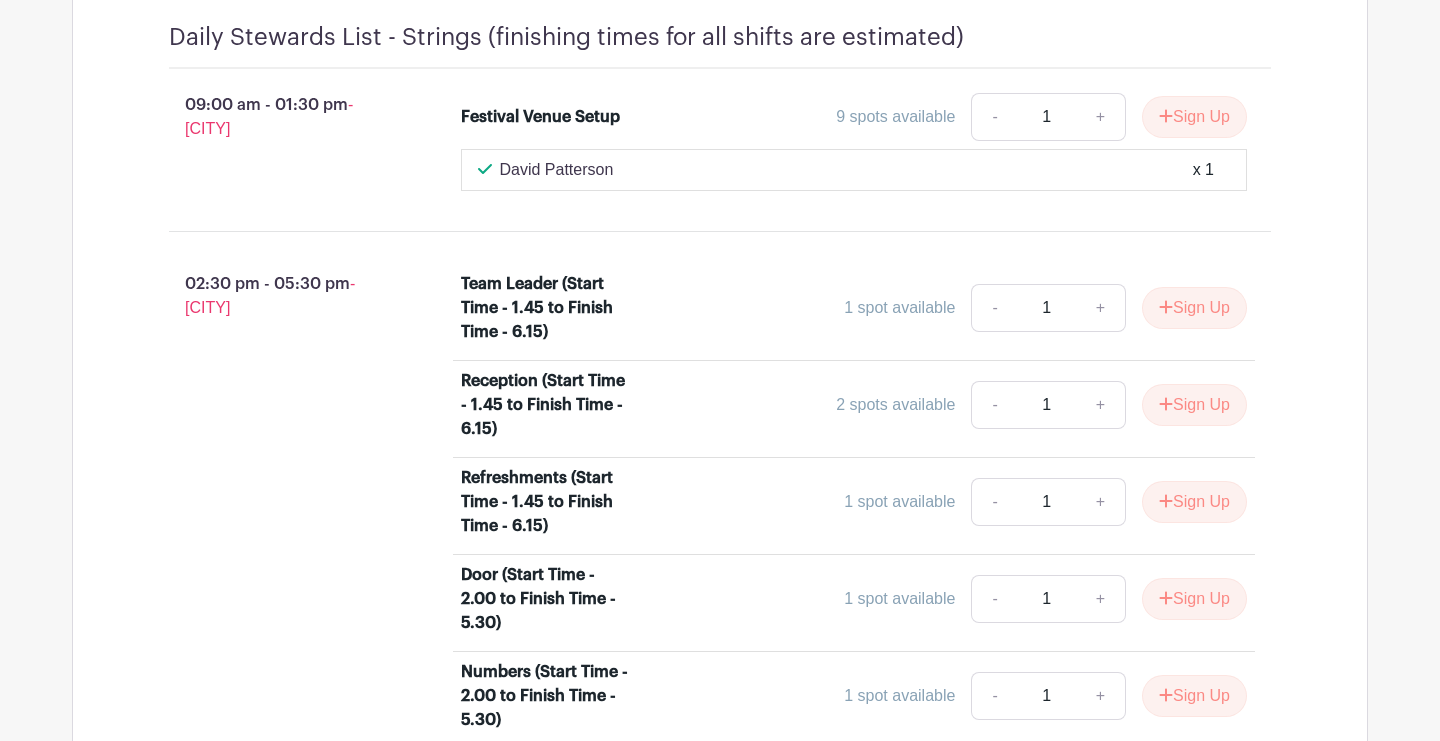scroll, scrollTop: 1473, scrollLeft: 0, axis: vertical 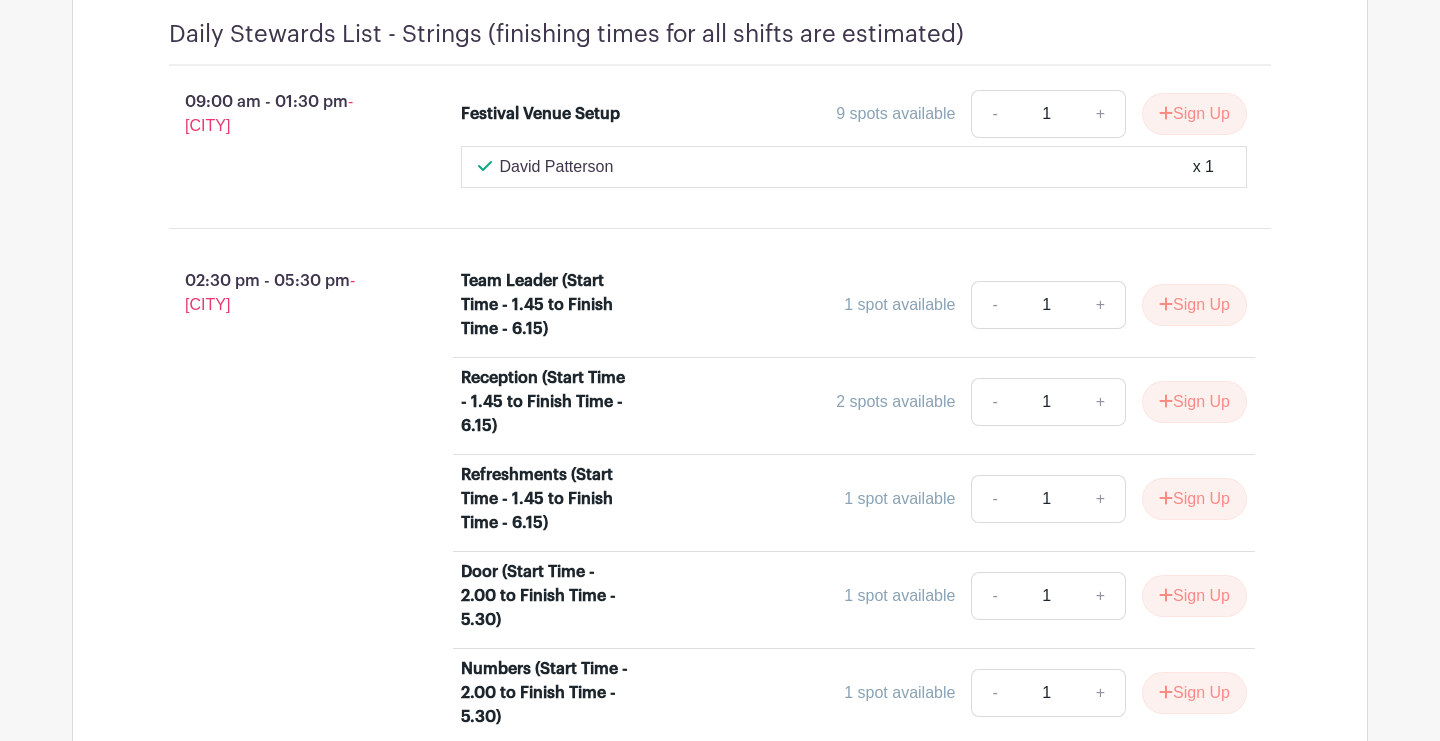 click on "[TIME] -
[TIME]
- [CITY]" at bounding box center [283, 114] 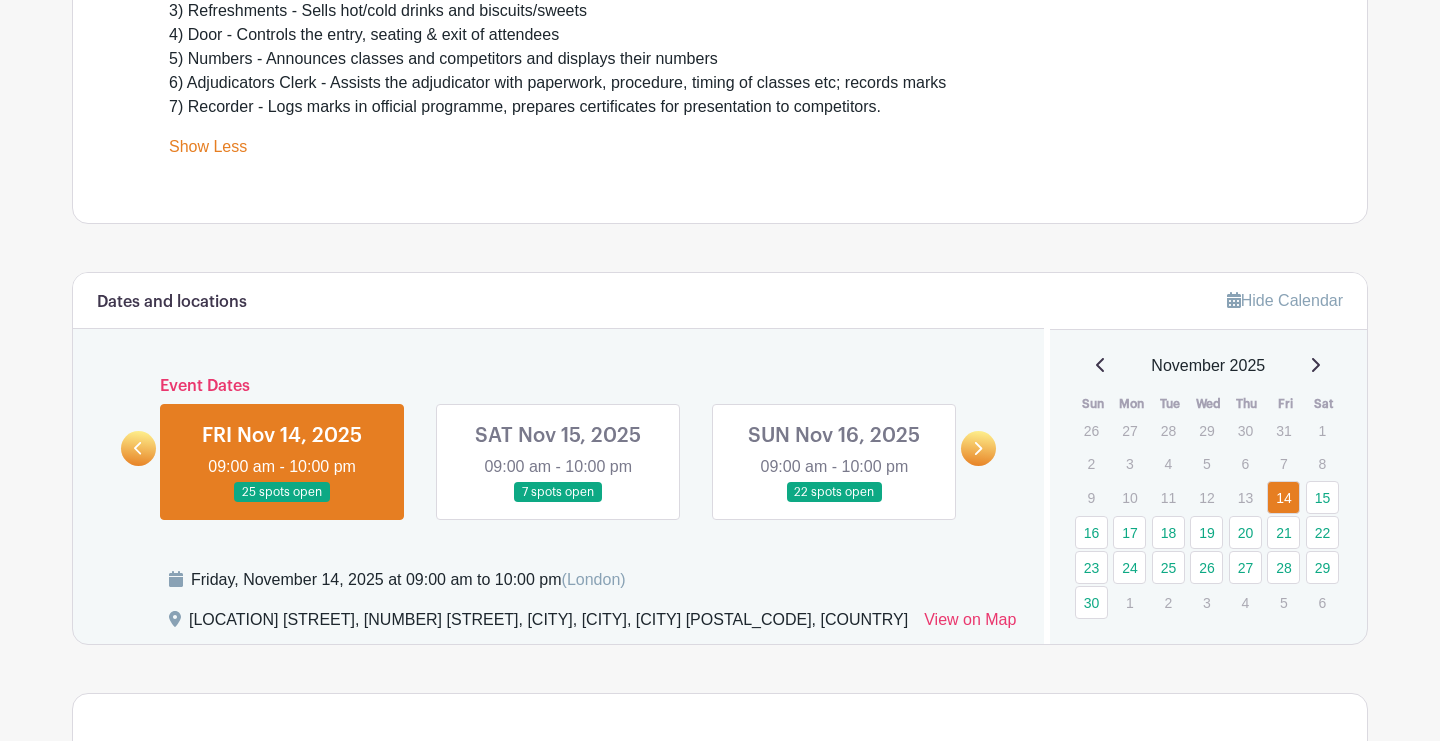 scroll, scrollTop: 700, scrollLeft: 0, axis: vertical 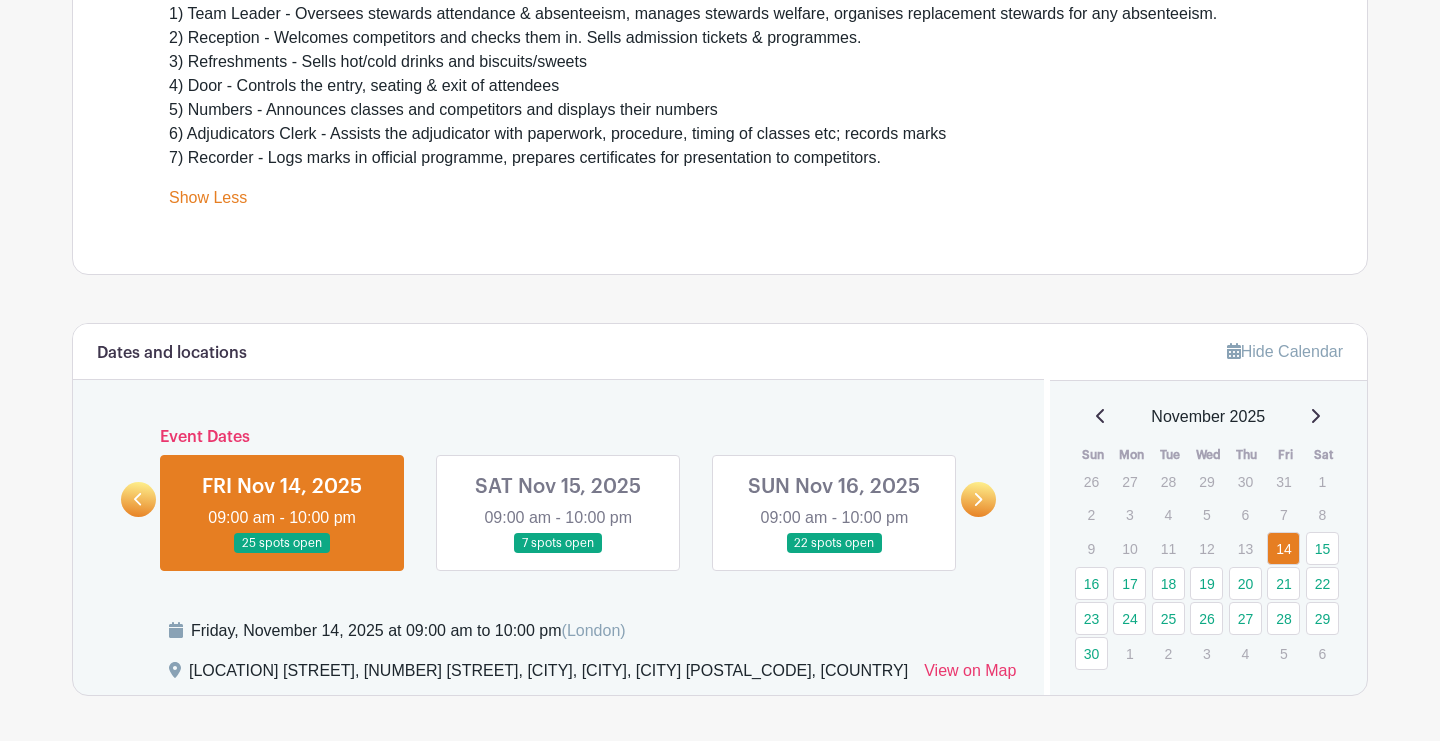 click at bounding box center (558, 554) 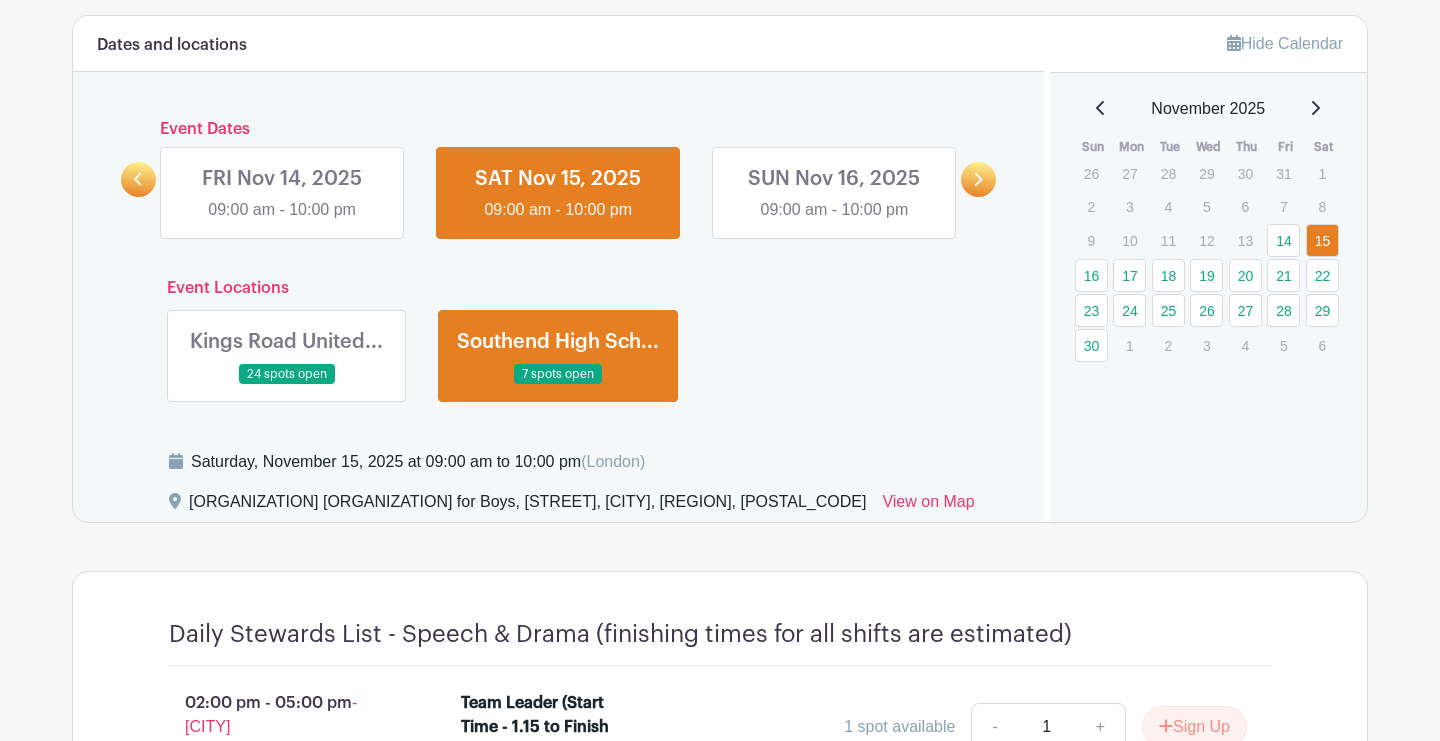 scroll, scrollTop: 1009, scrollLeft: 0, axis: vertical 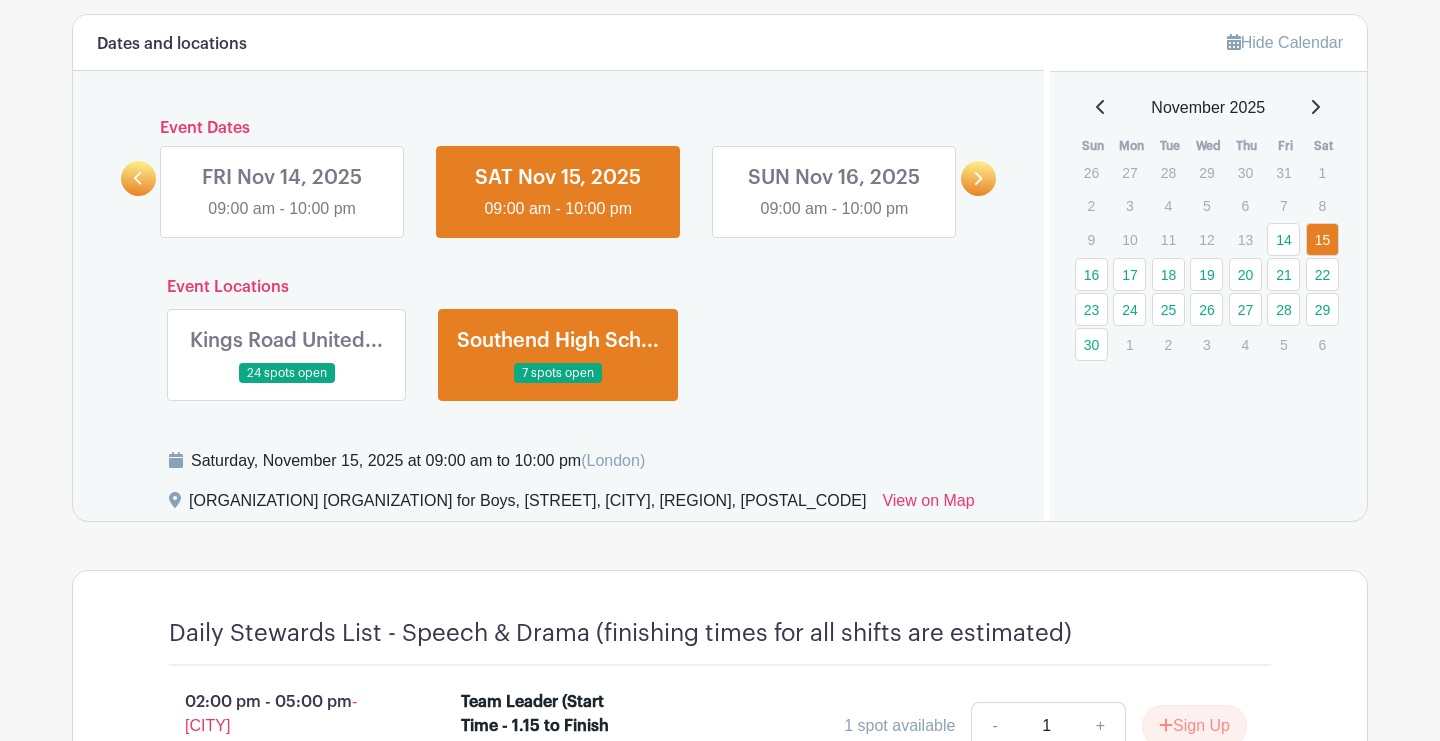 click at bounding box center (287, 384) 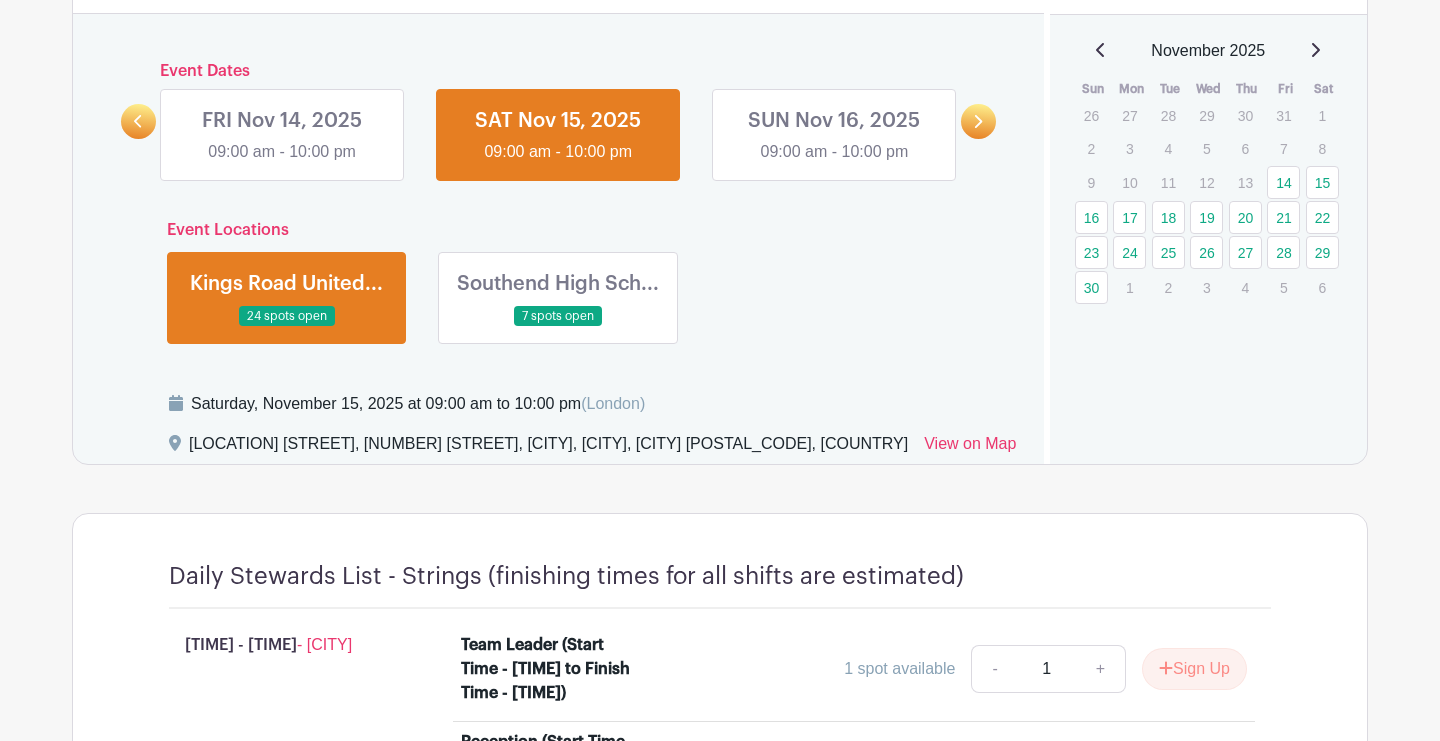scroll, scrollTop: 1076, scrollLeft: 0, axis: vertical 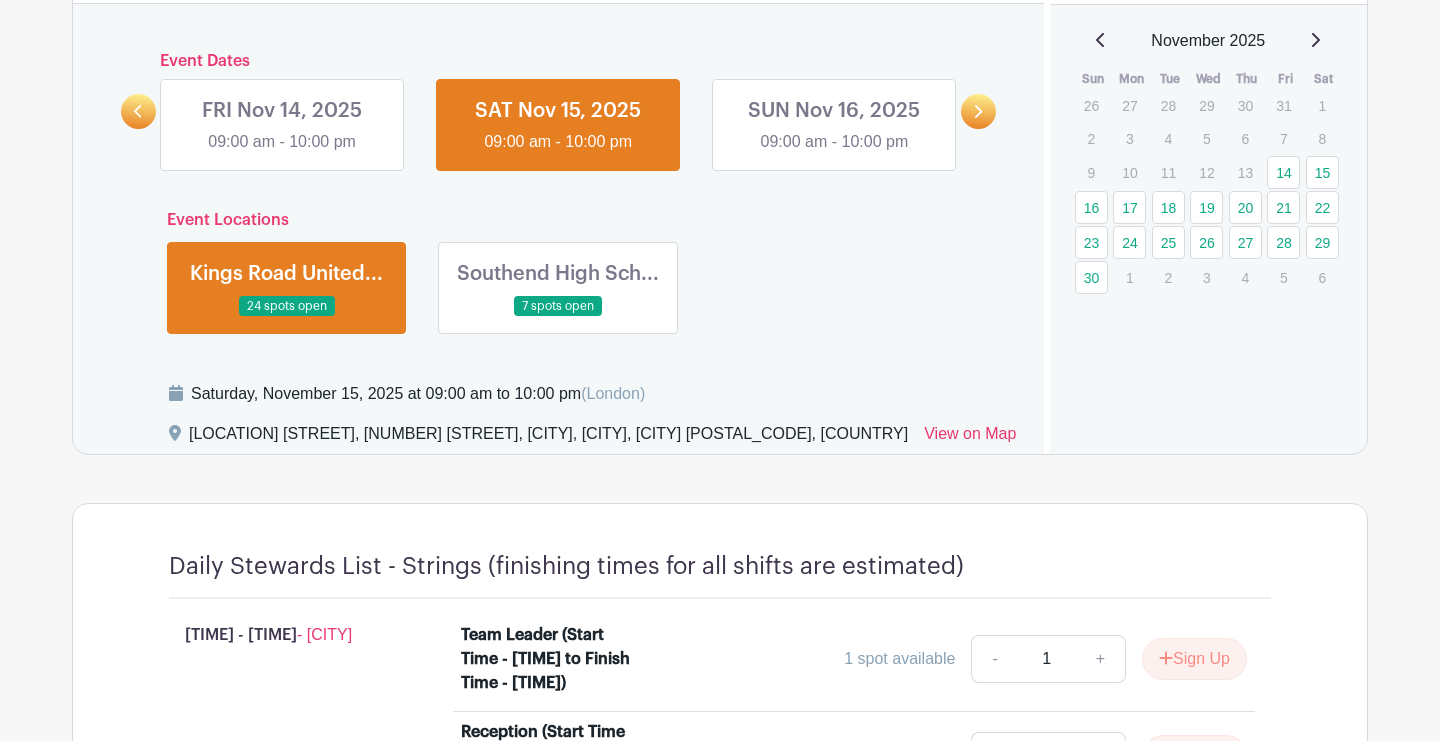 click at bounding box center [558, 317] 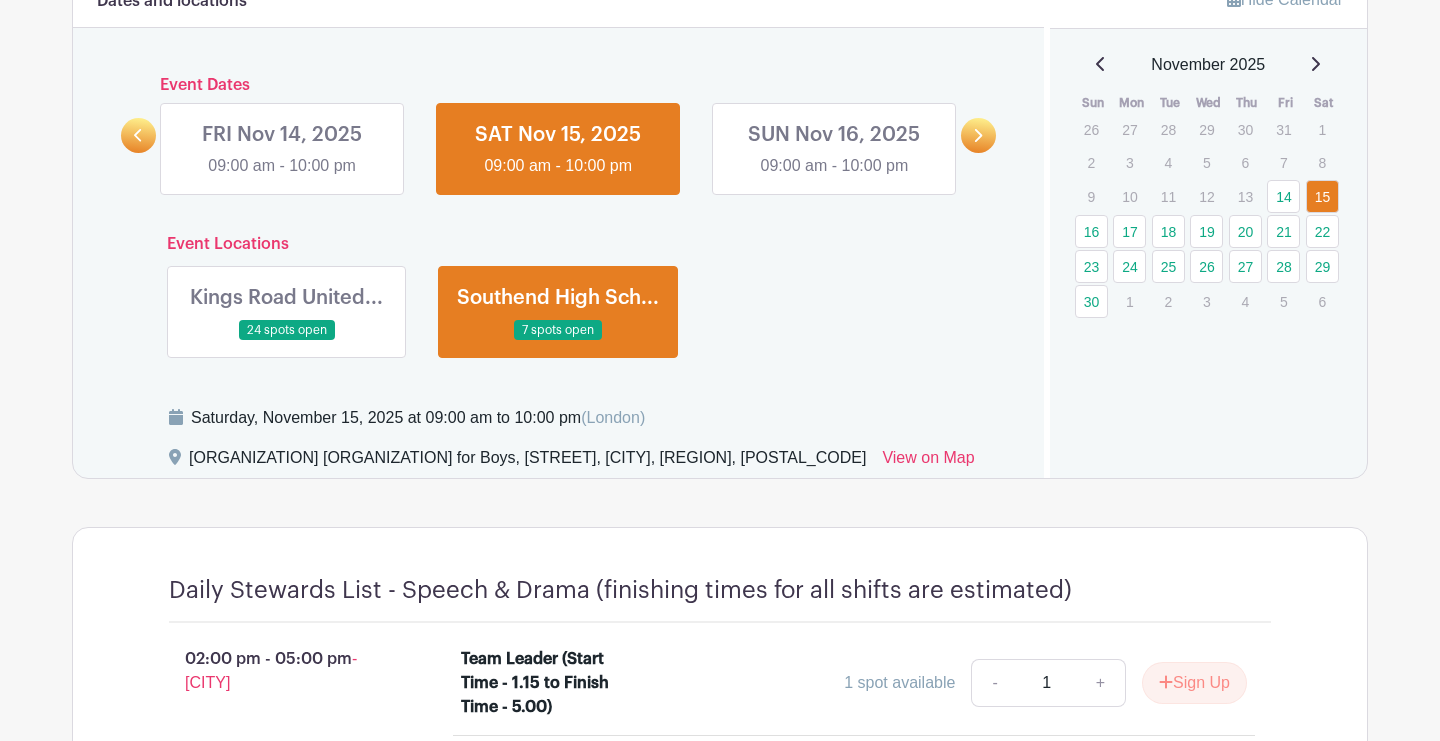 scroll, scrollTop: 966, scrollLeft: 0, axis: vertical 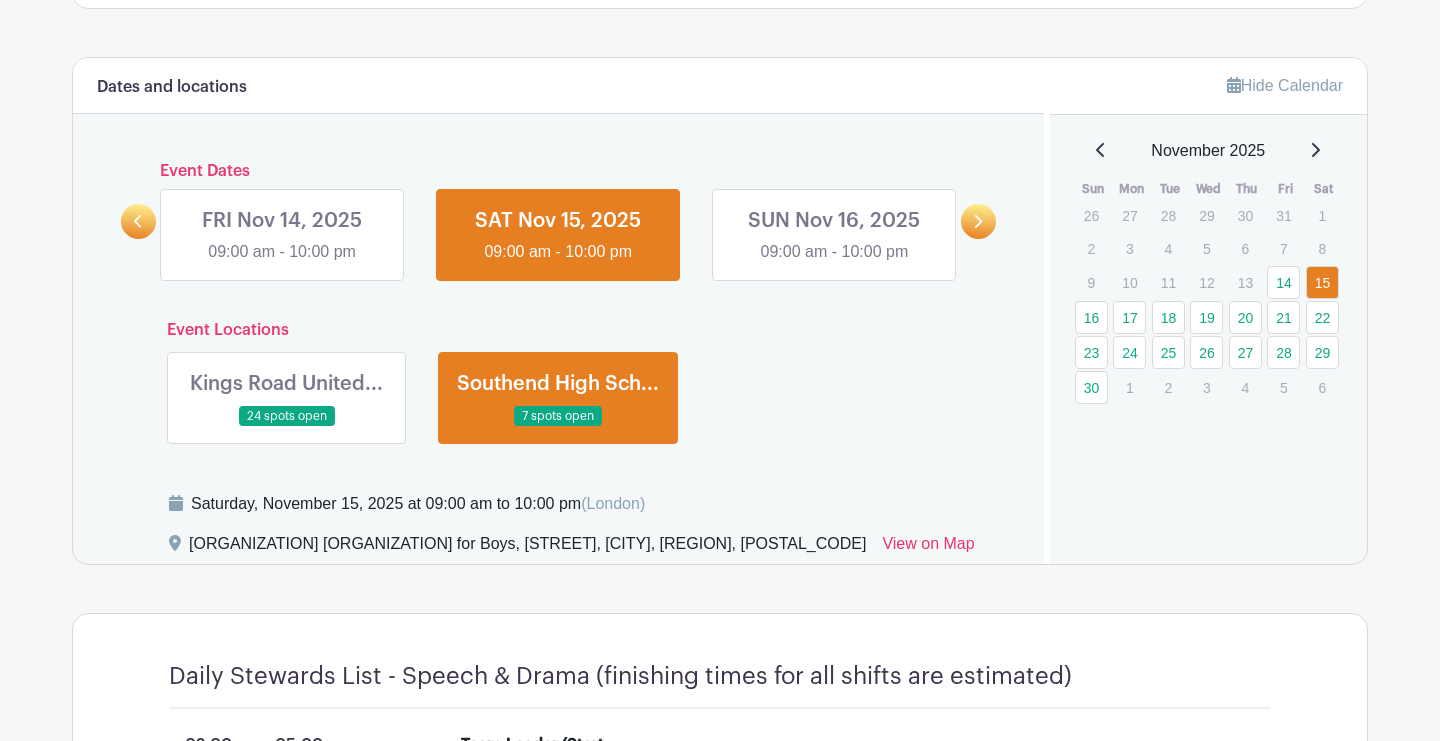 click at bounding box center (834, 264) 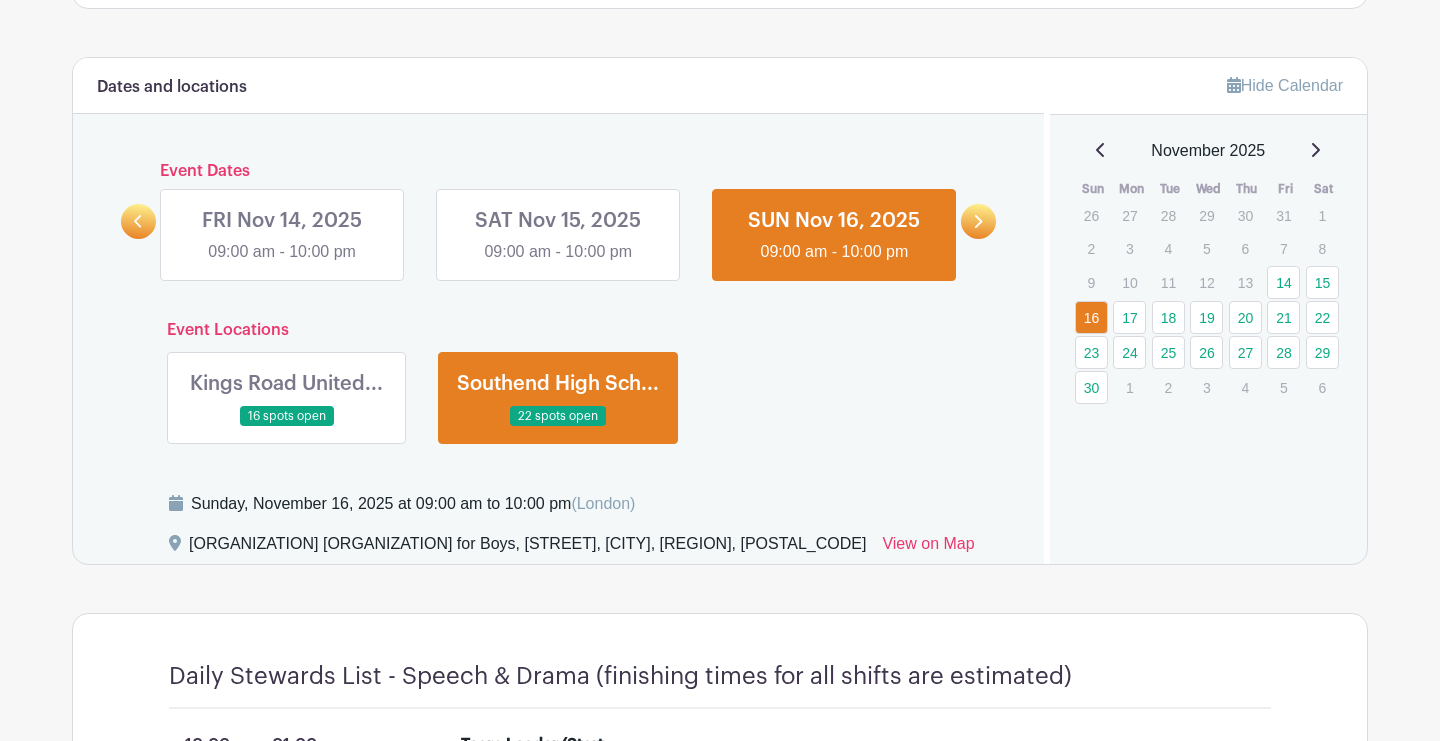 click 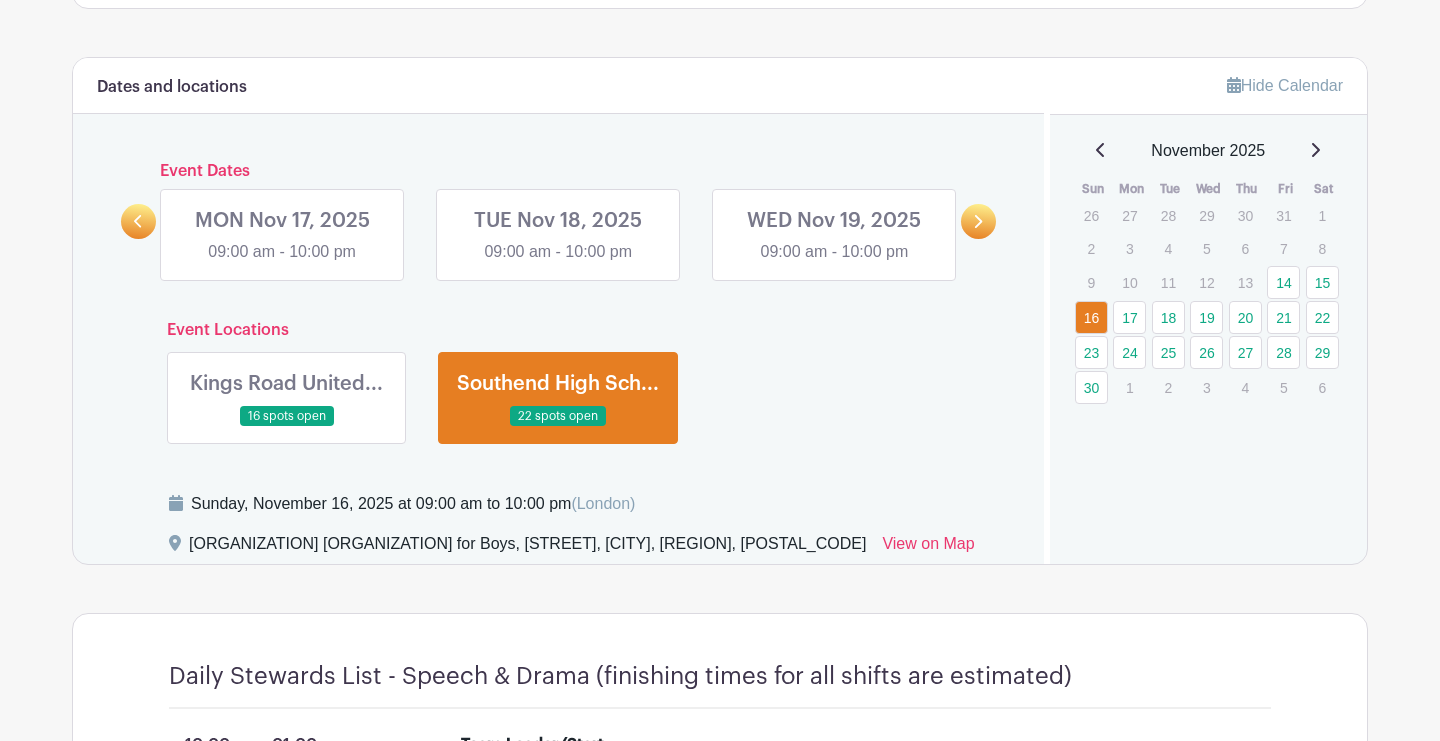 click 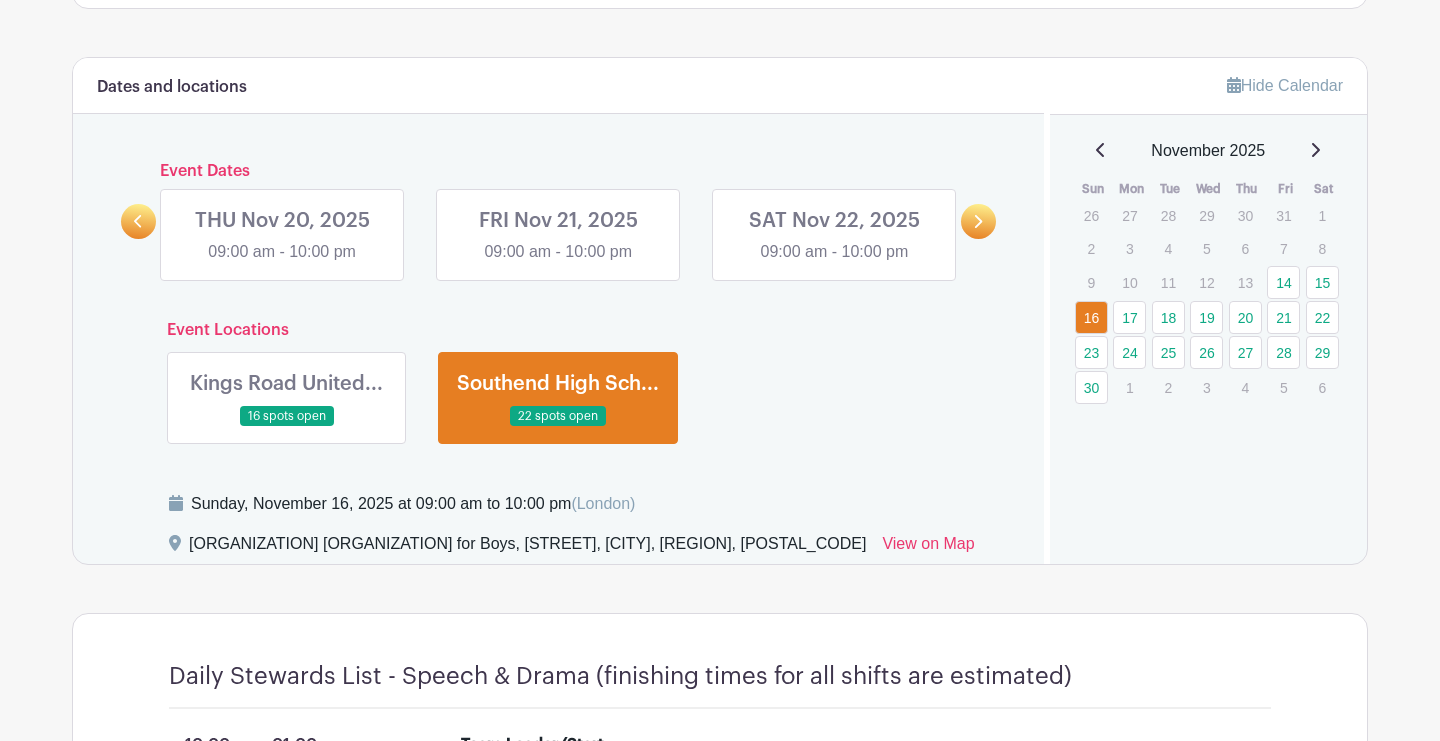 click 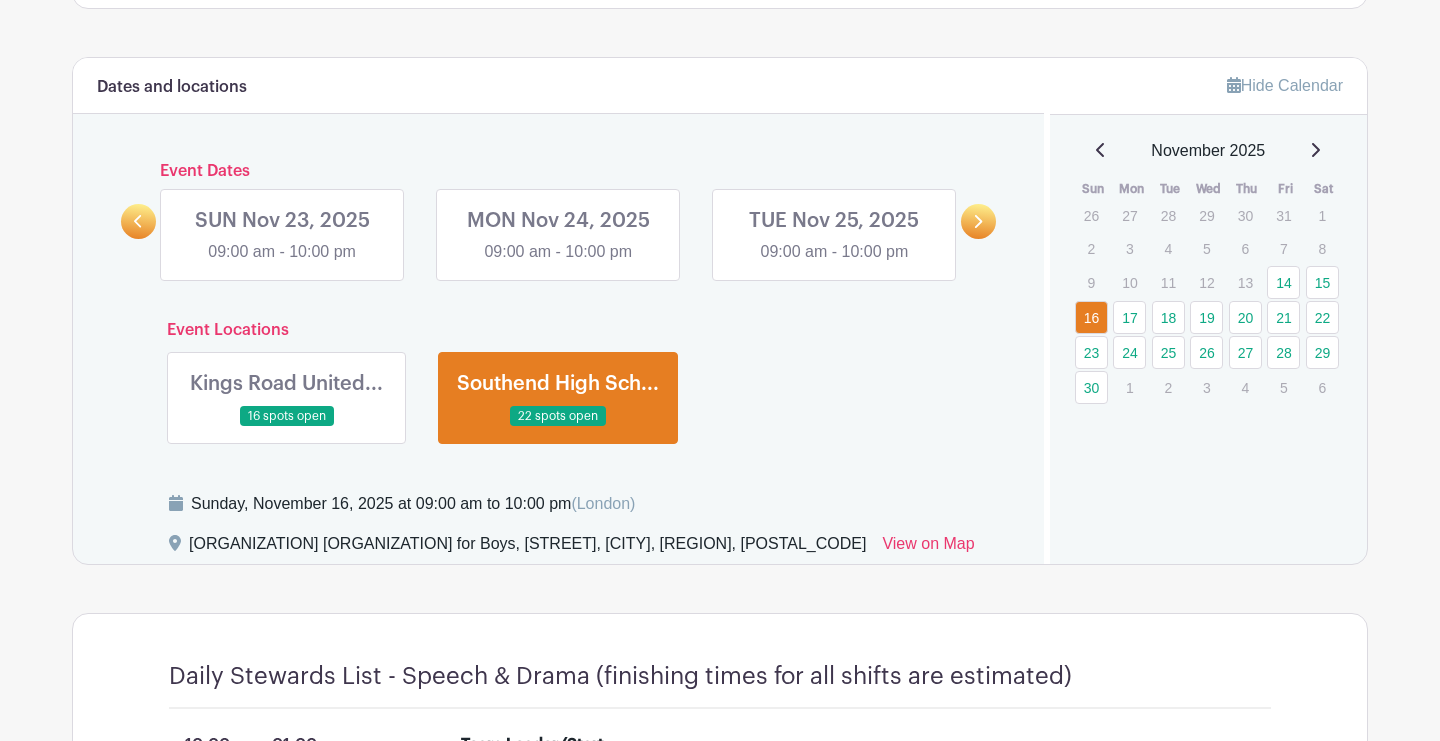 click 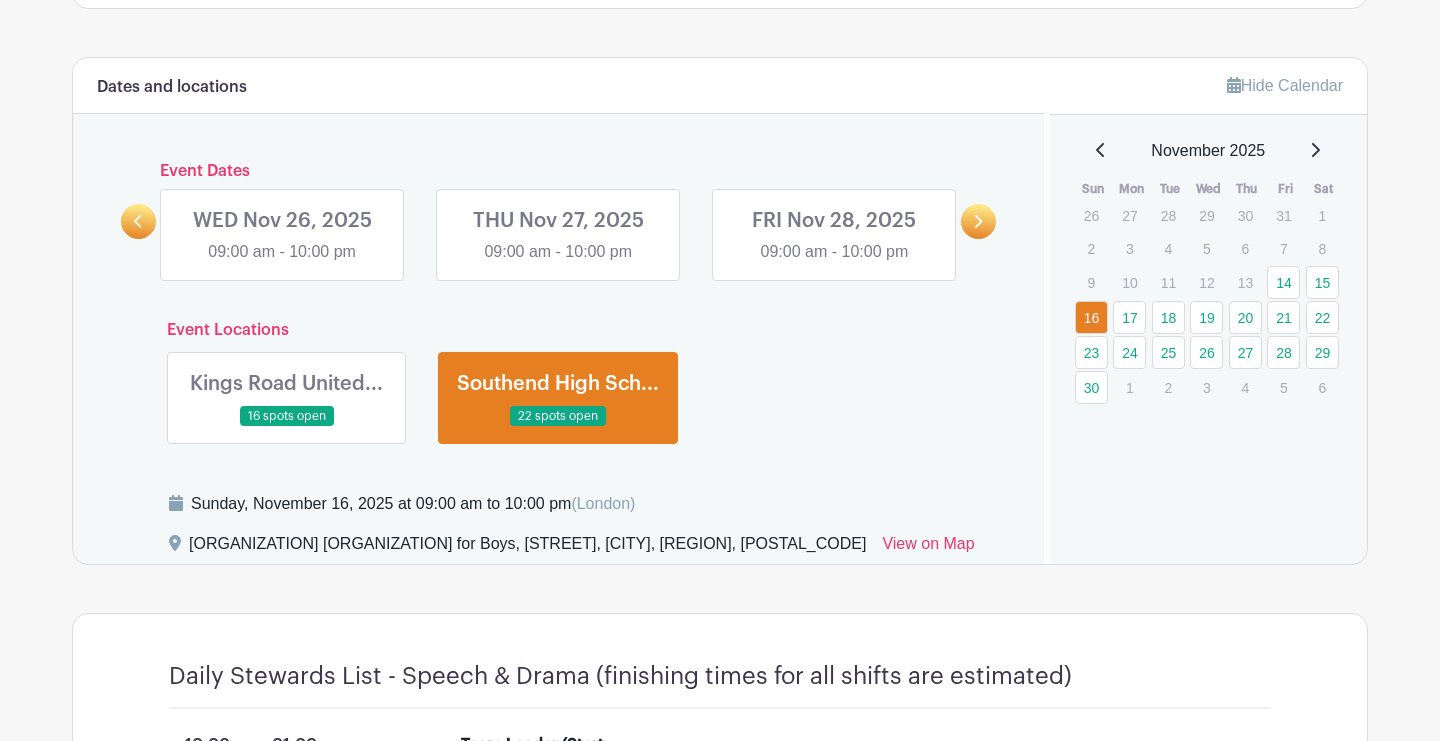 click 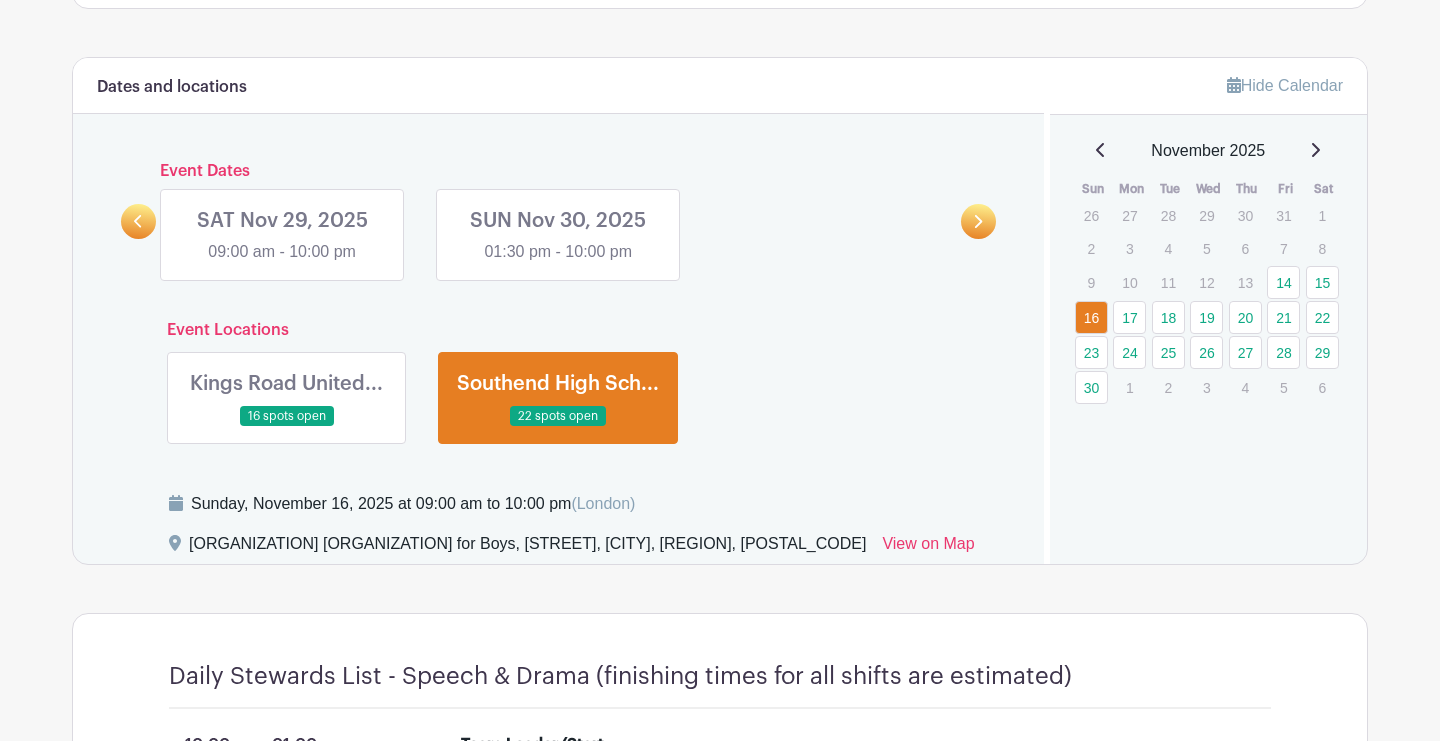 click at bounding box center [558, 264] 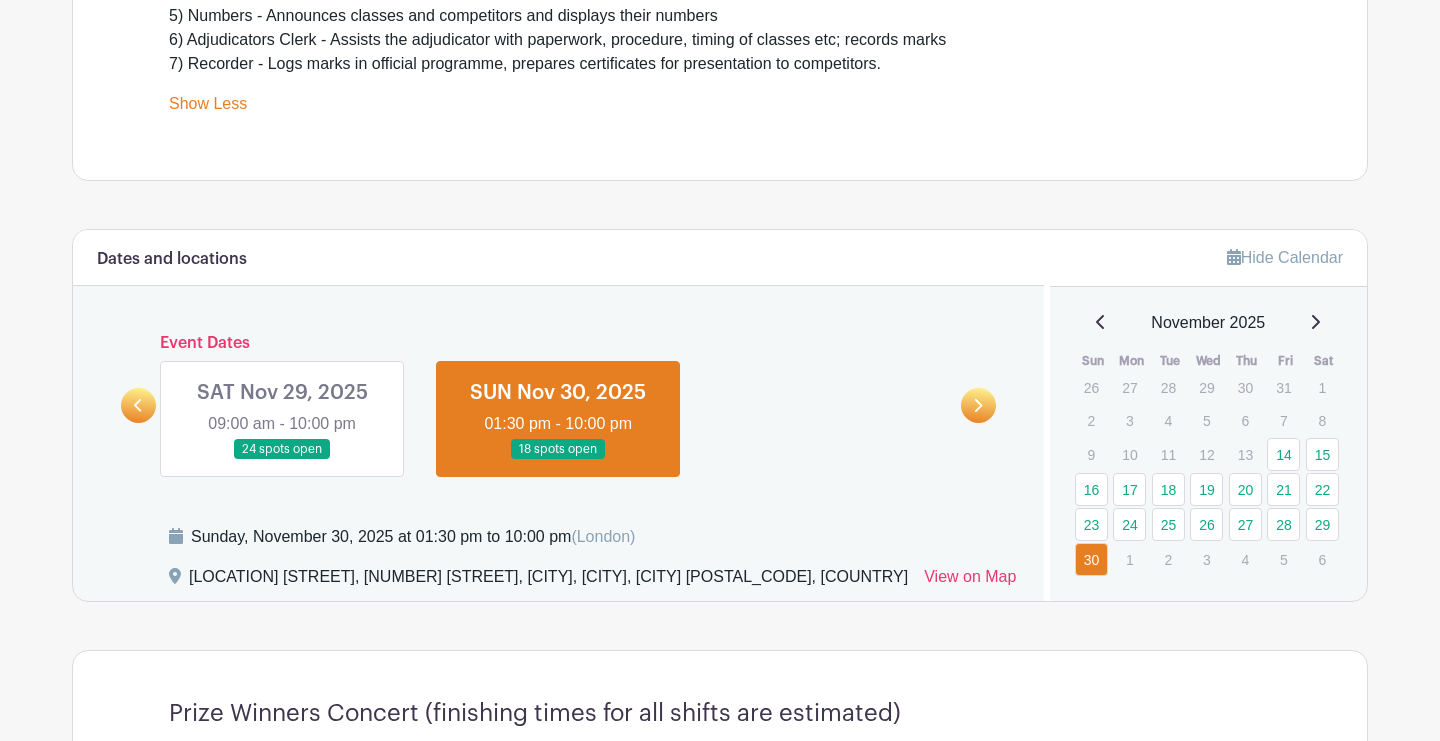 scroll, scrollTop: 693, scrollLeft: 0, axis: vertical 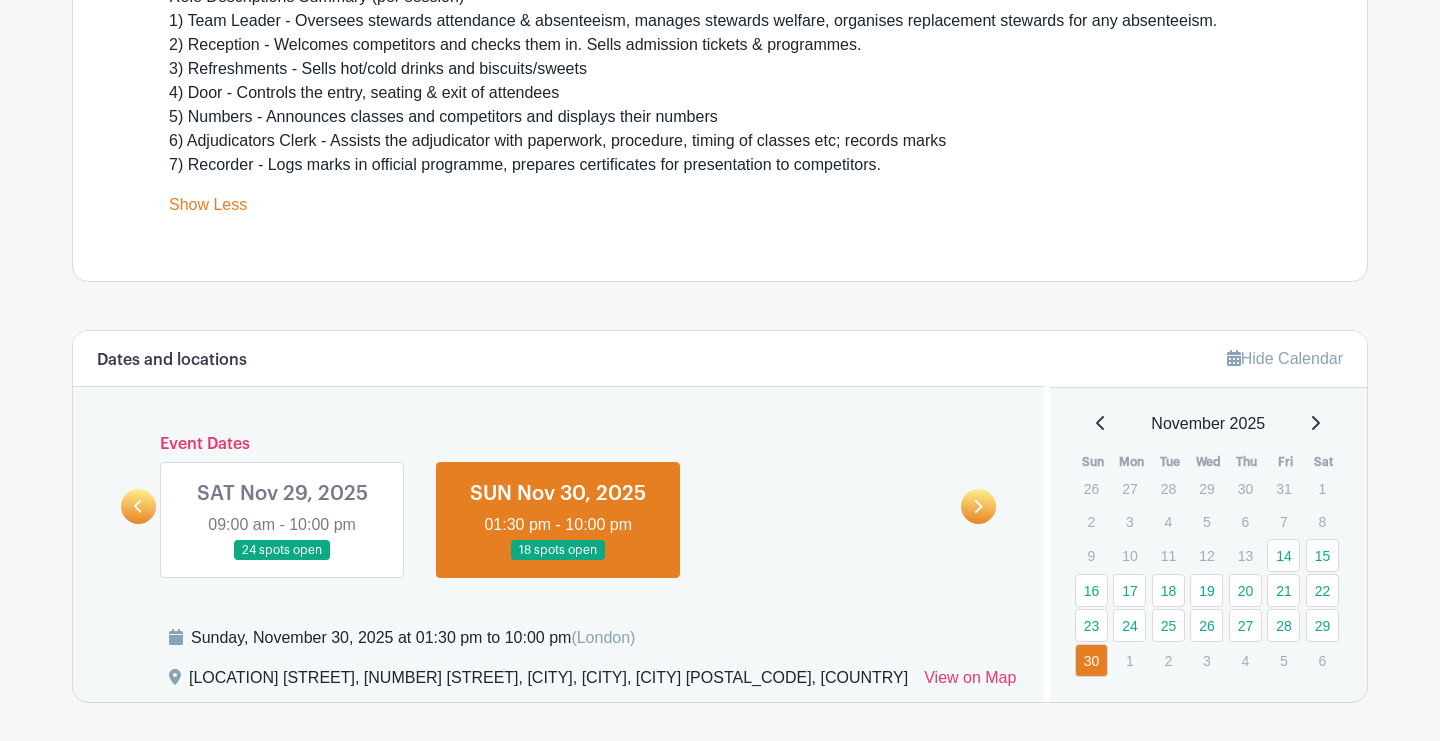 click at bounding box center (282, 561) 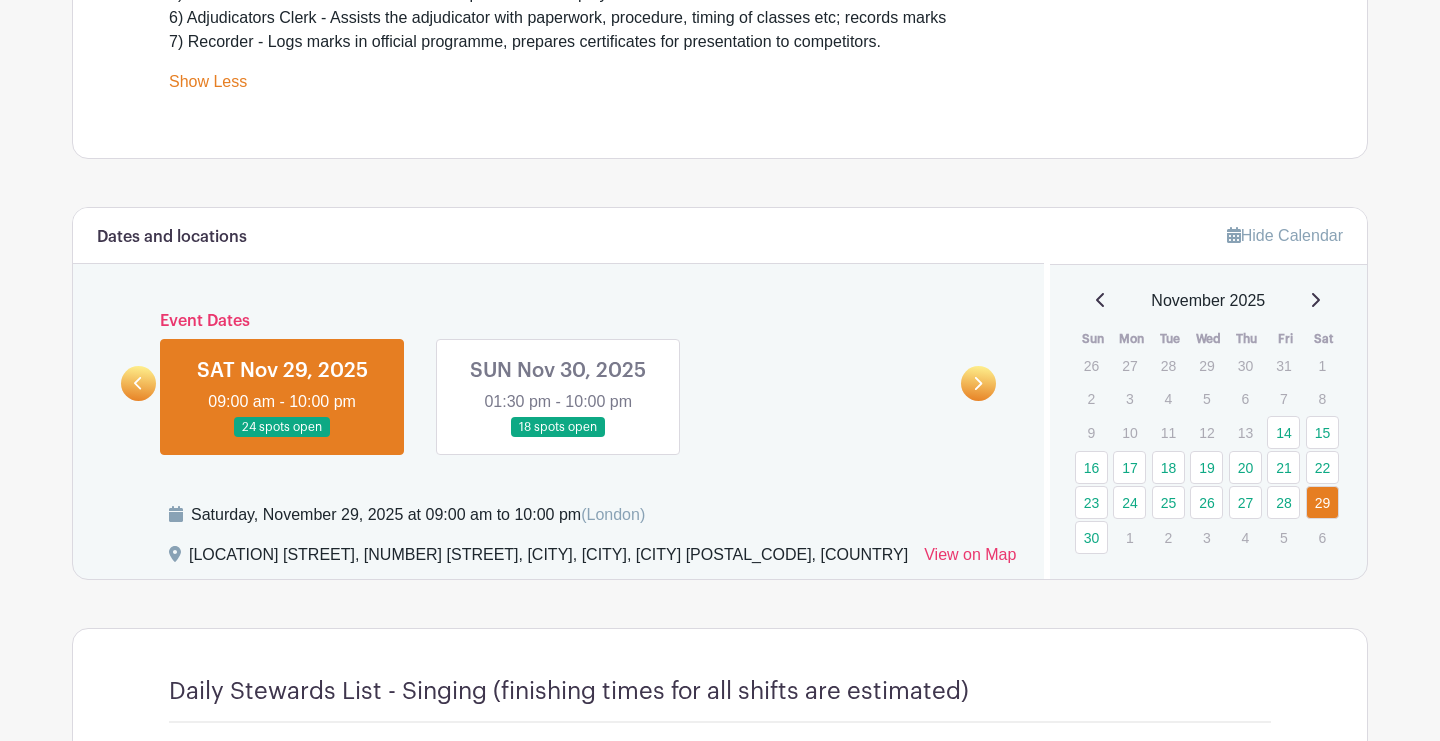 scroll, scrollTop: 736, scrollLeft: 0, axis: vertical 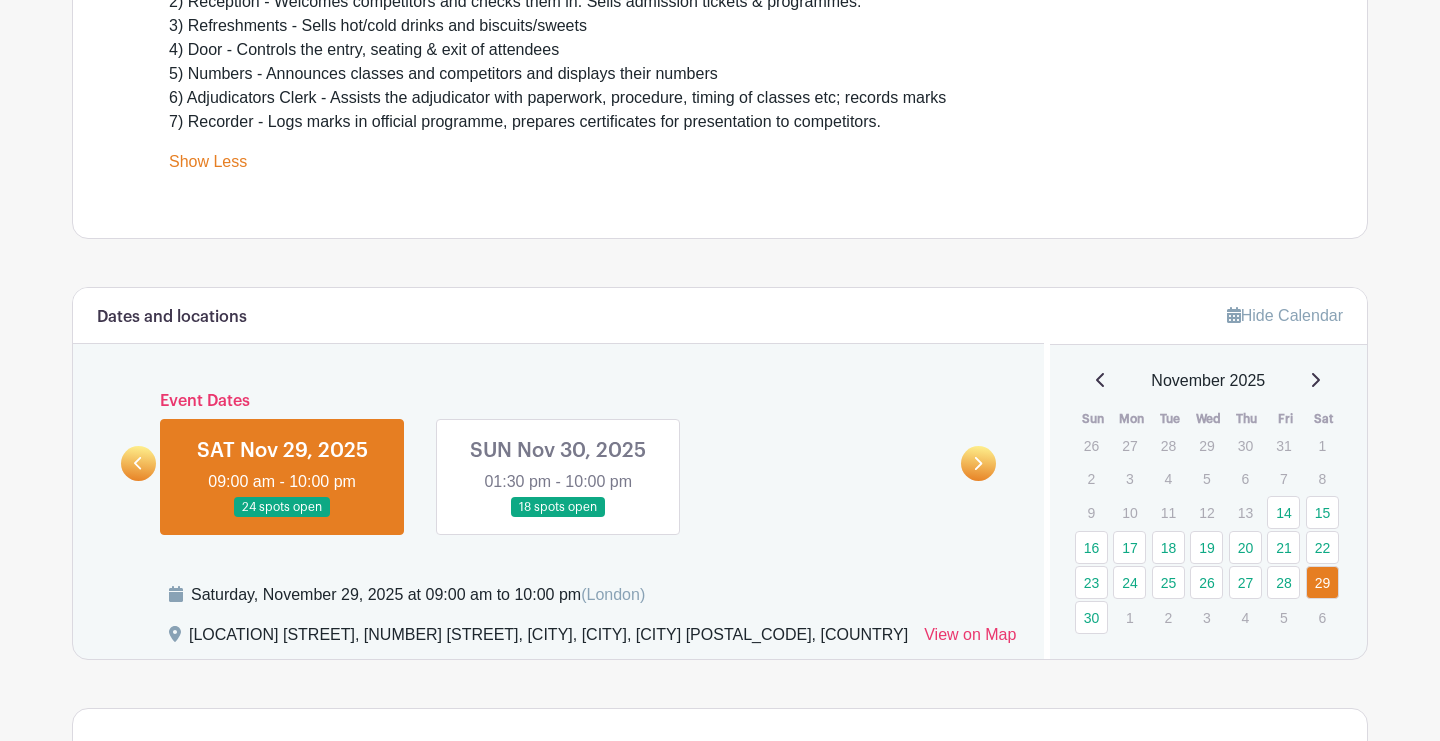 click at bounding box center (558, 518) 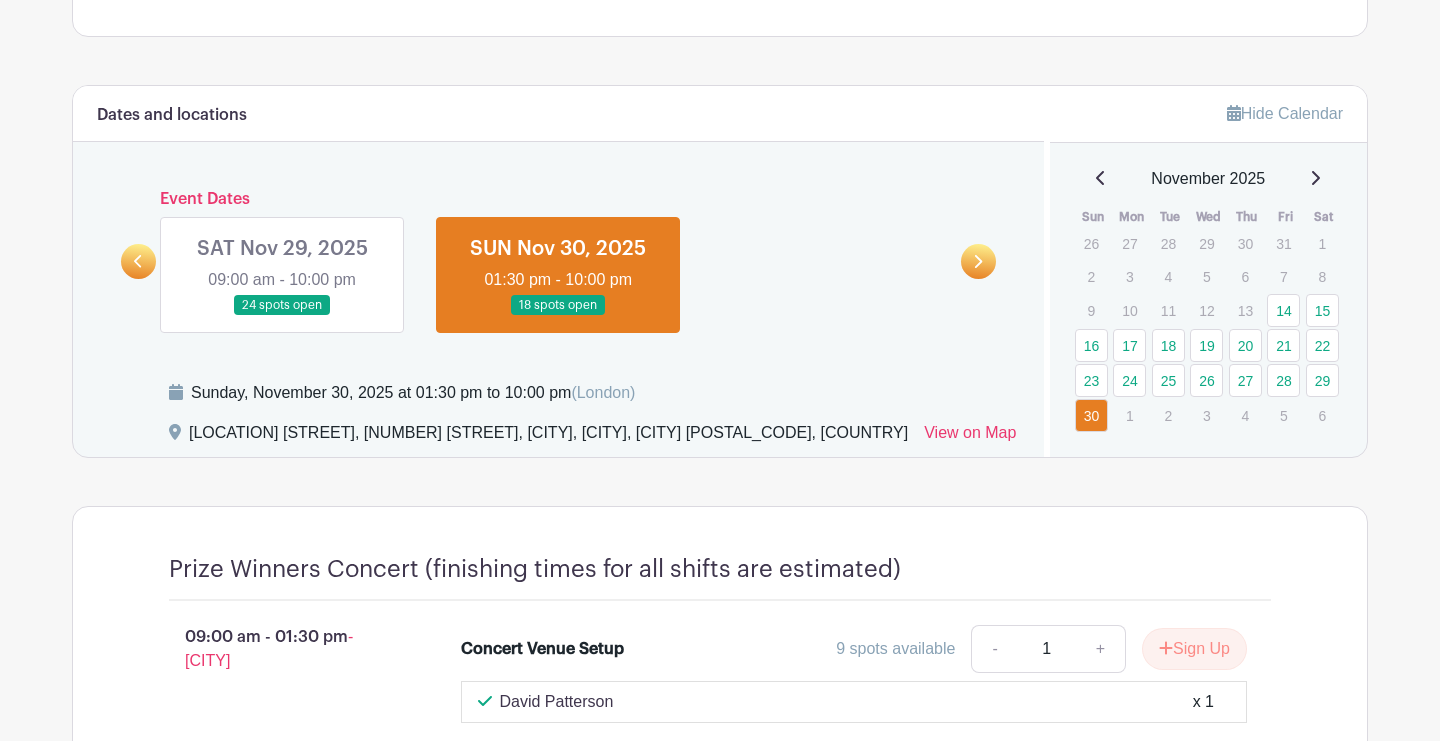 scroll, scrollTop: 949, scrollLeft: 0, axis: vertical 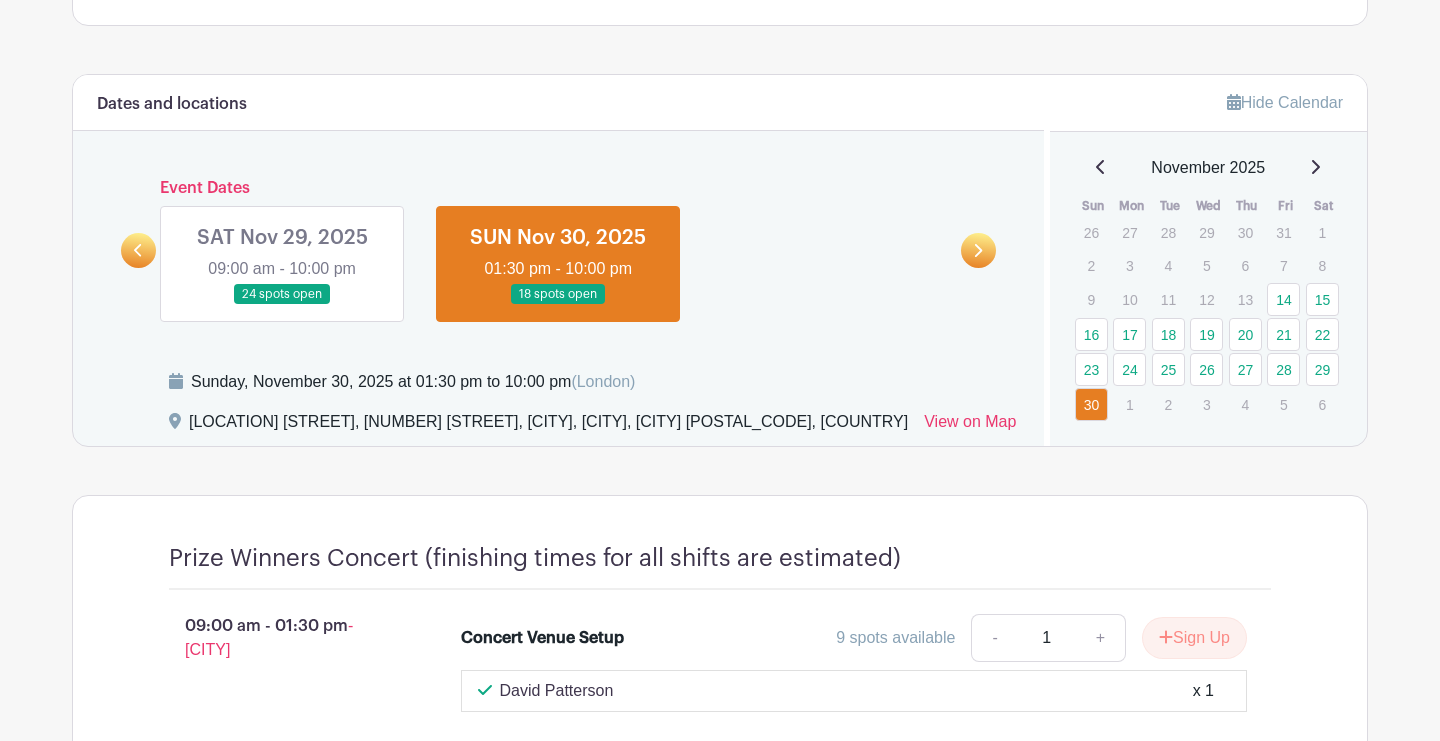 click 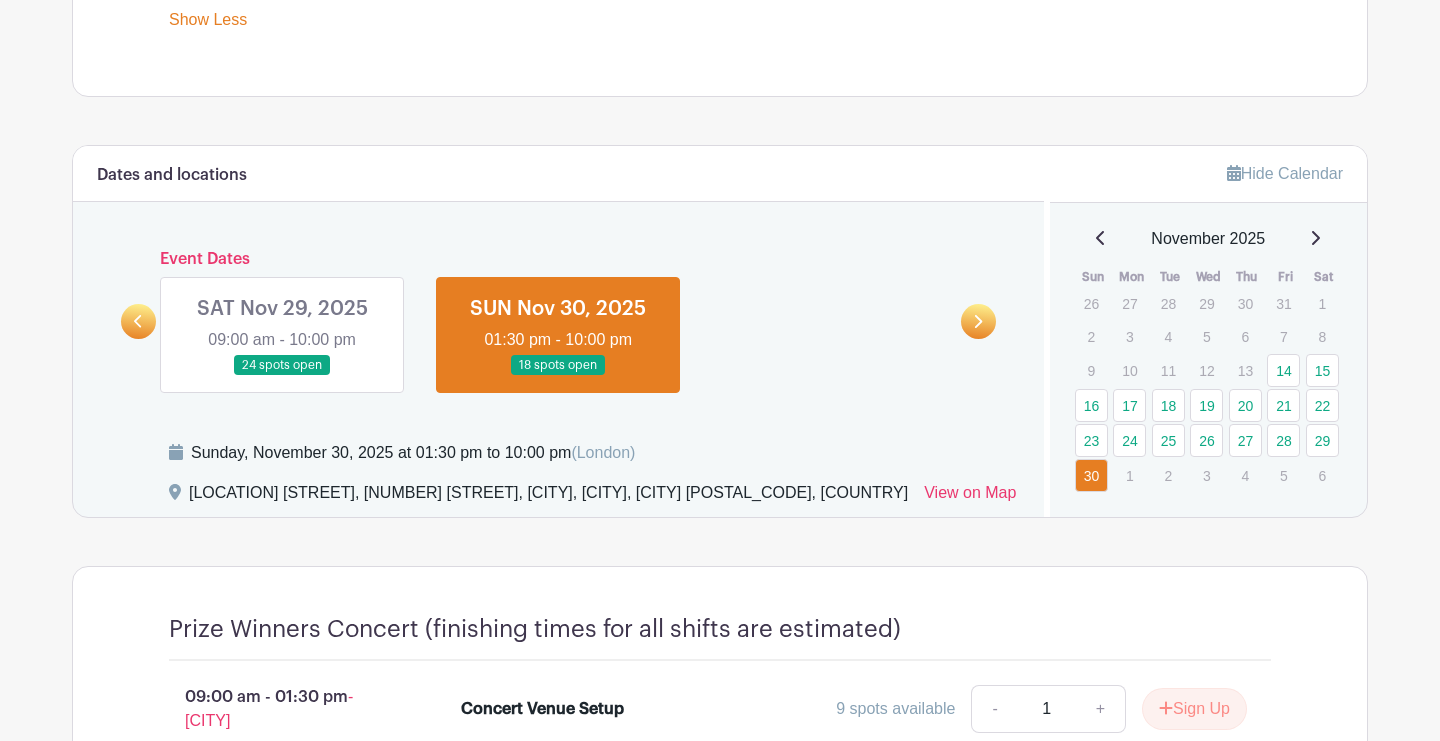 scroll, scrollTop: 871, scrollLeft: 0, axis: vertical 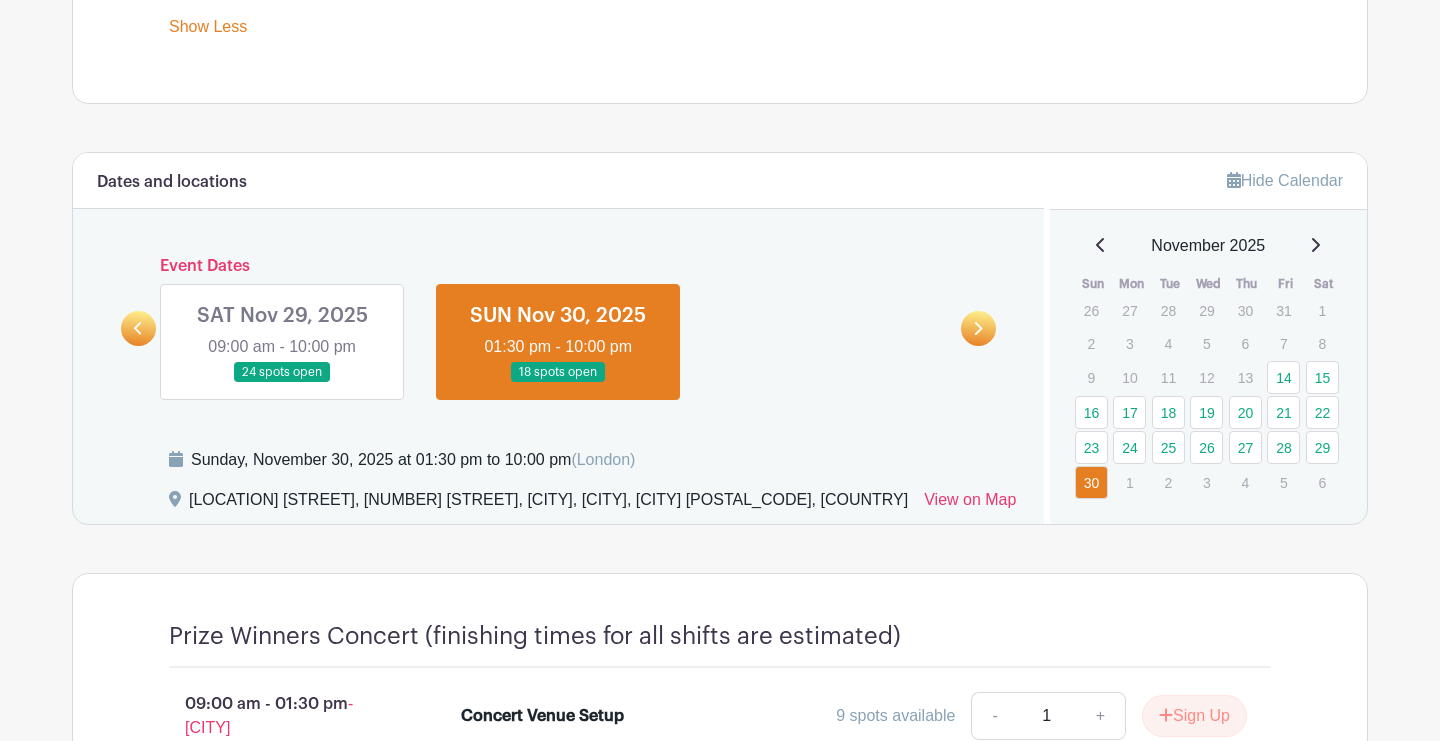click 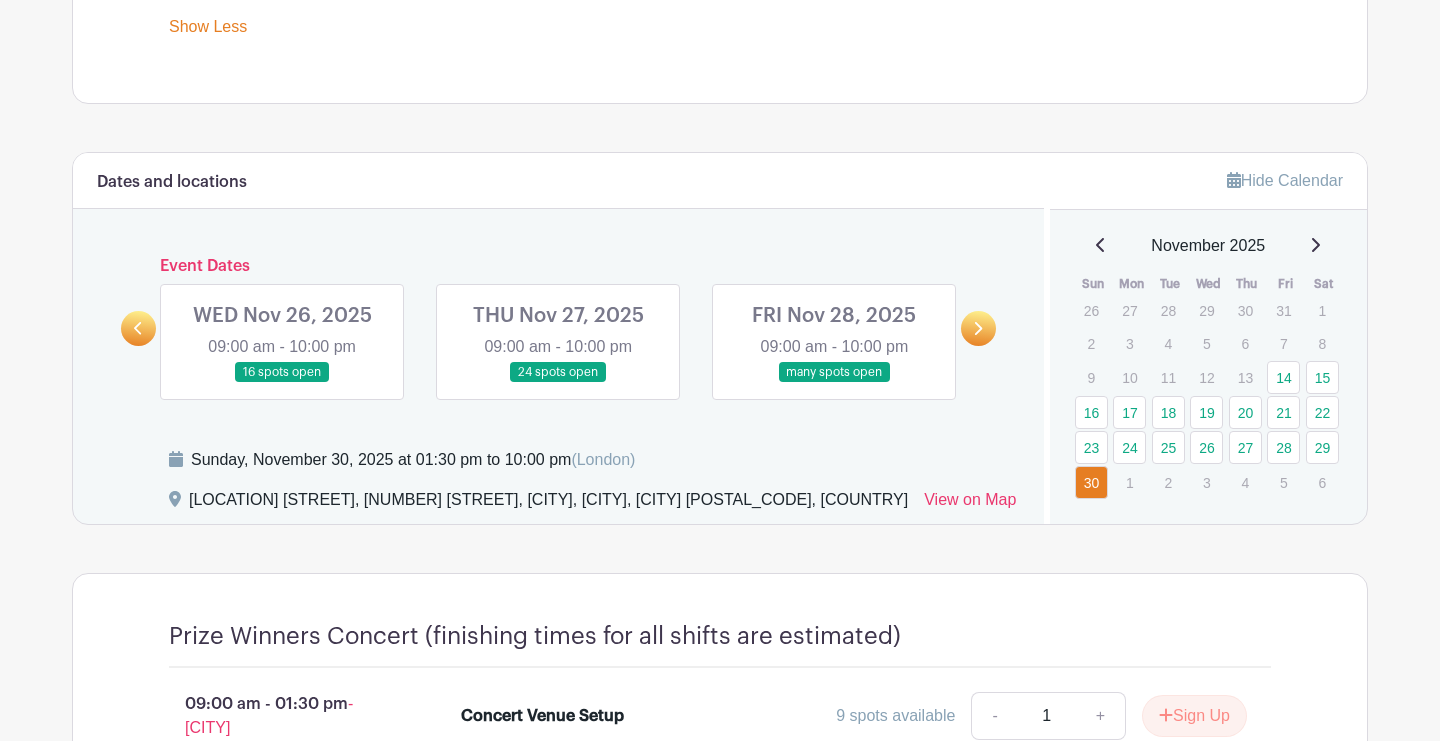 click 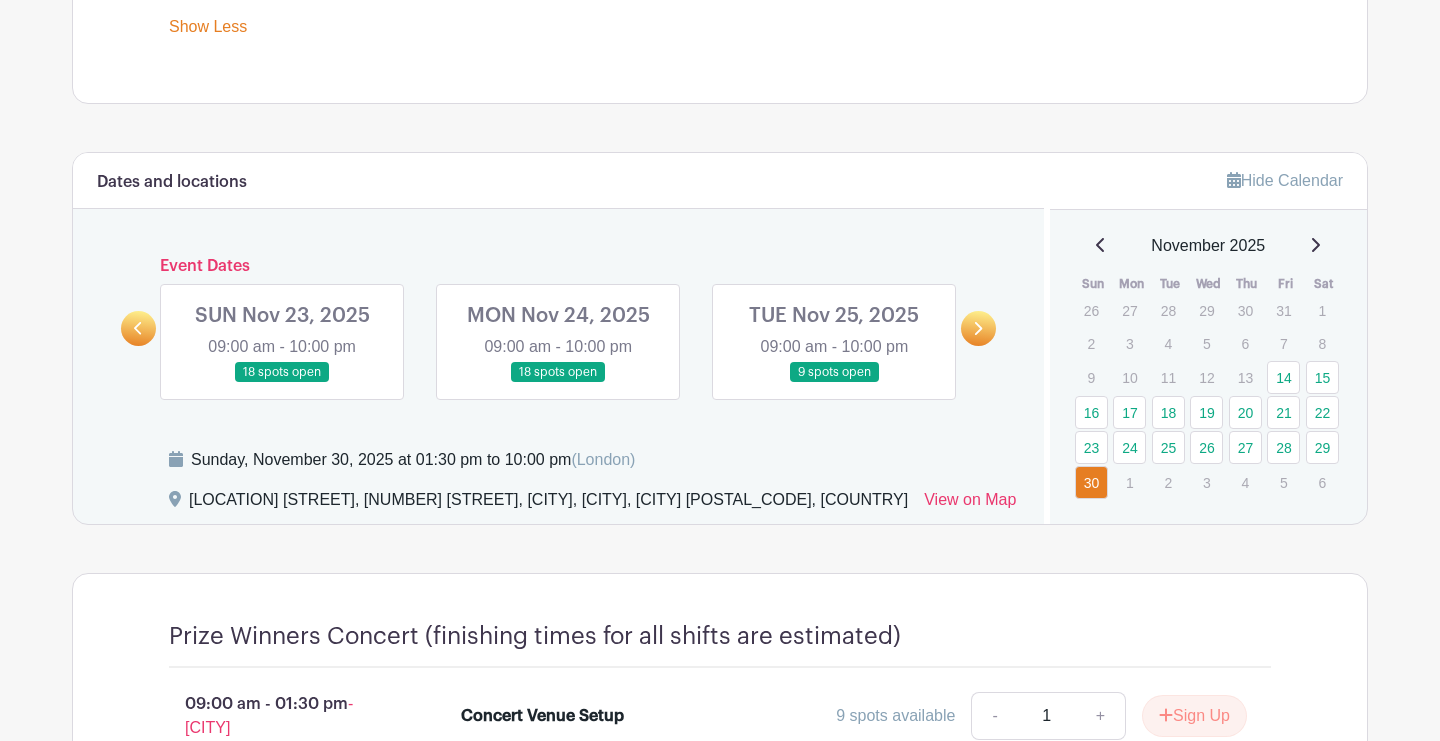 click at bounding box center (282, 383) 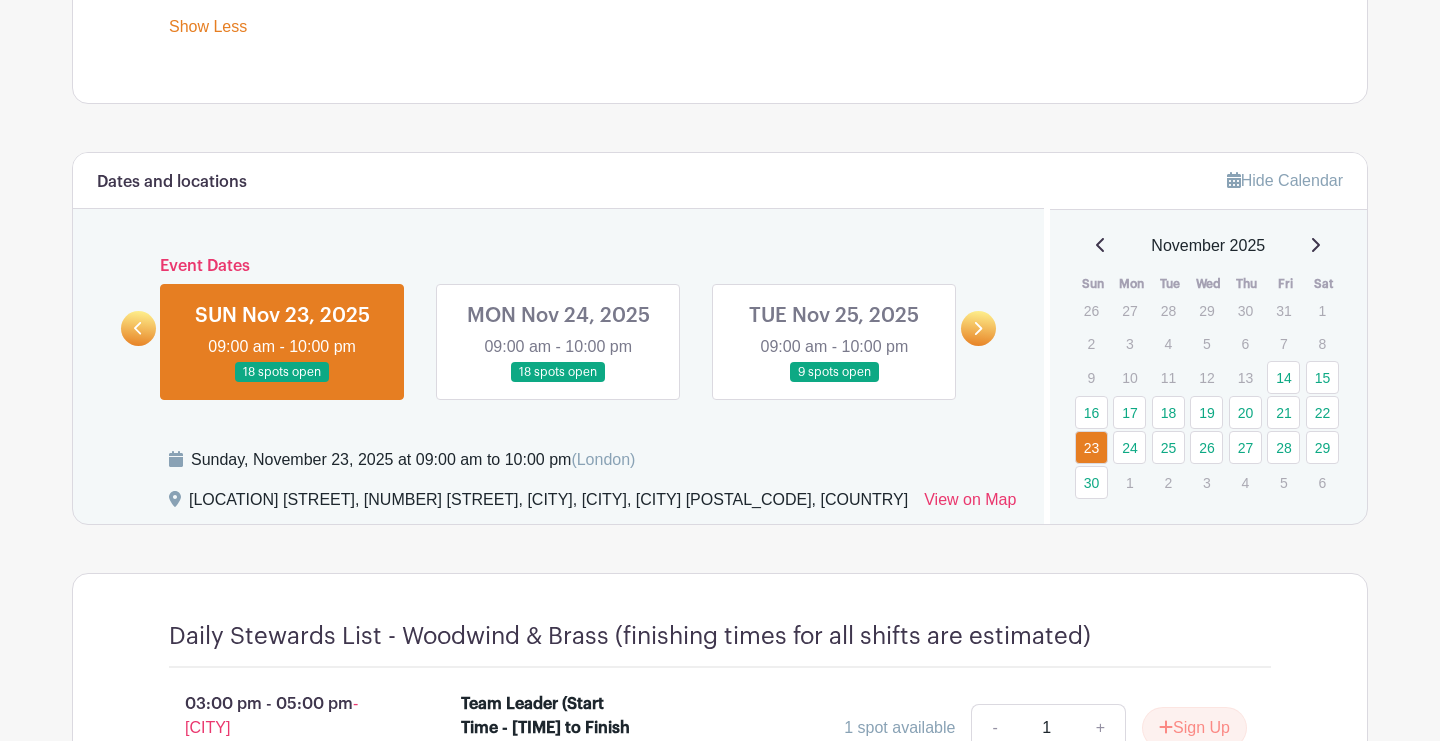click at bounding box center [282, 383] 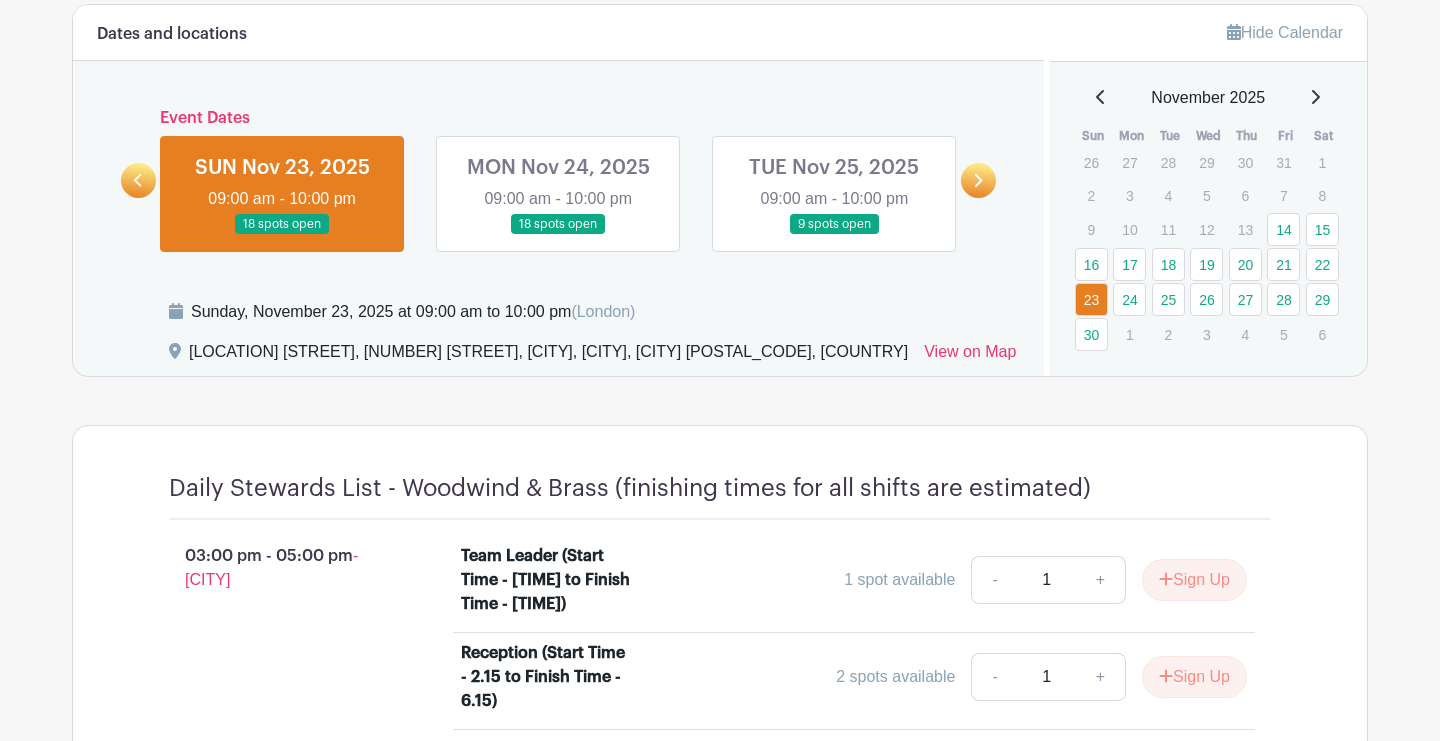 scroll, scrollTop: 1013, scrollLeft: 0, axis: vertical 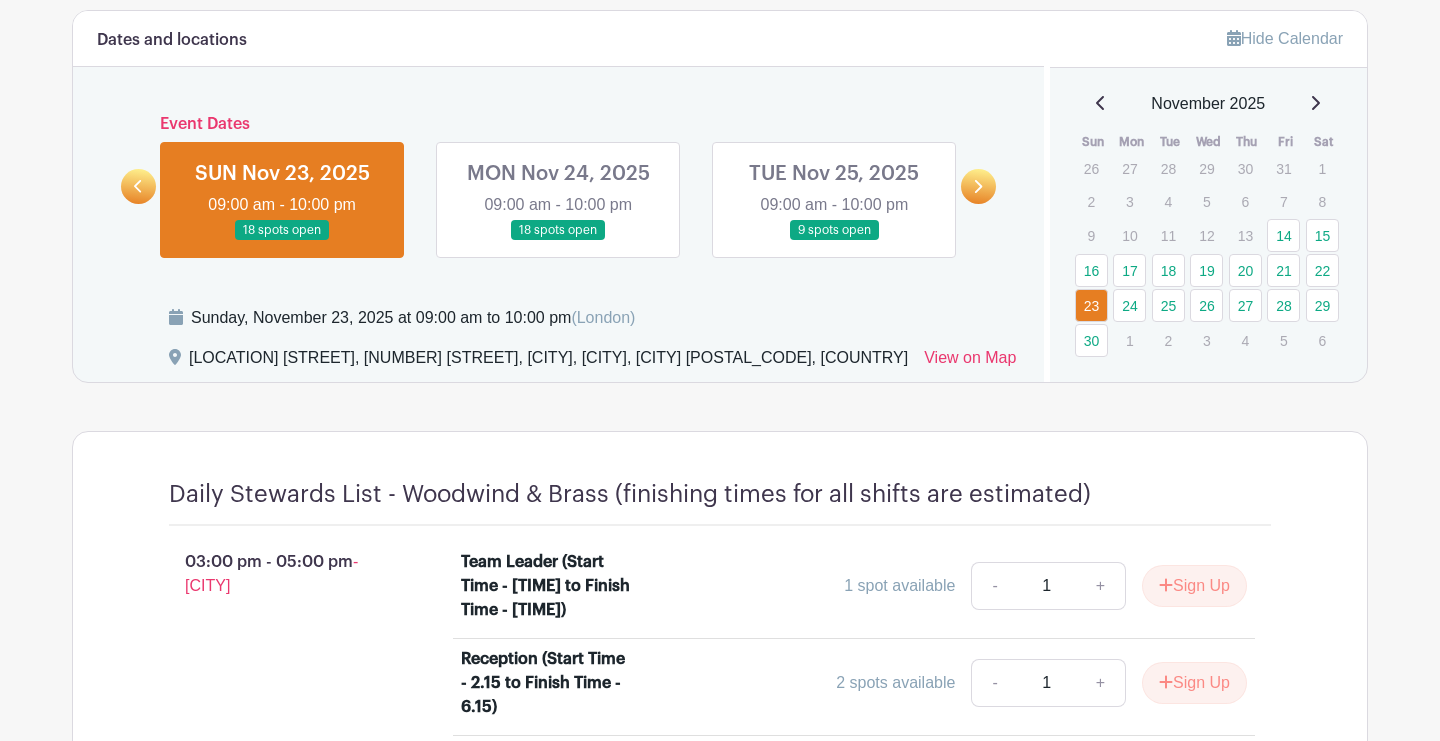 click at bounding box center [138, 186] 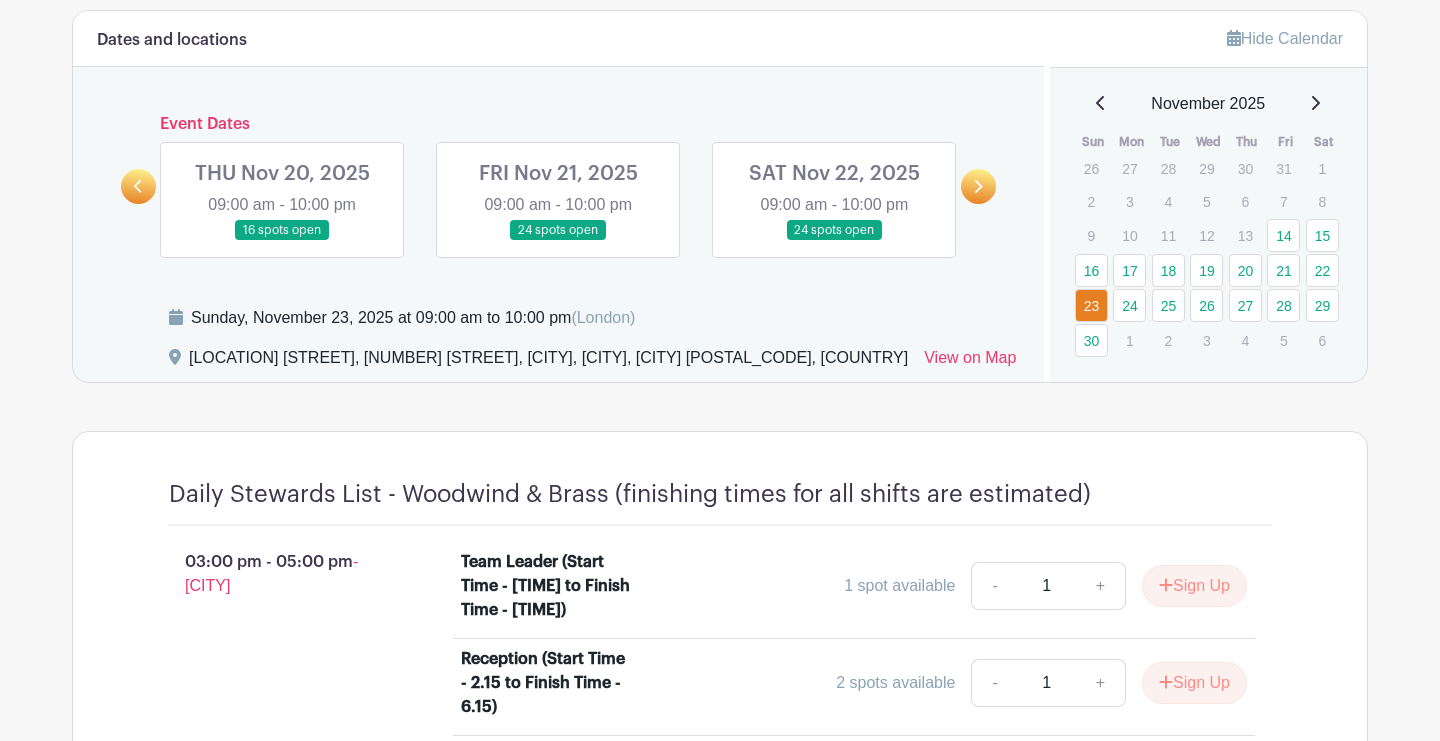 click at bounding box center (834, 241) 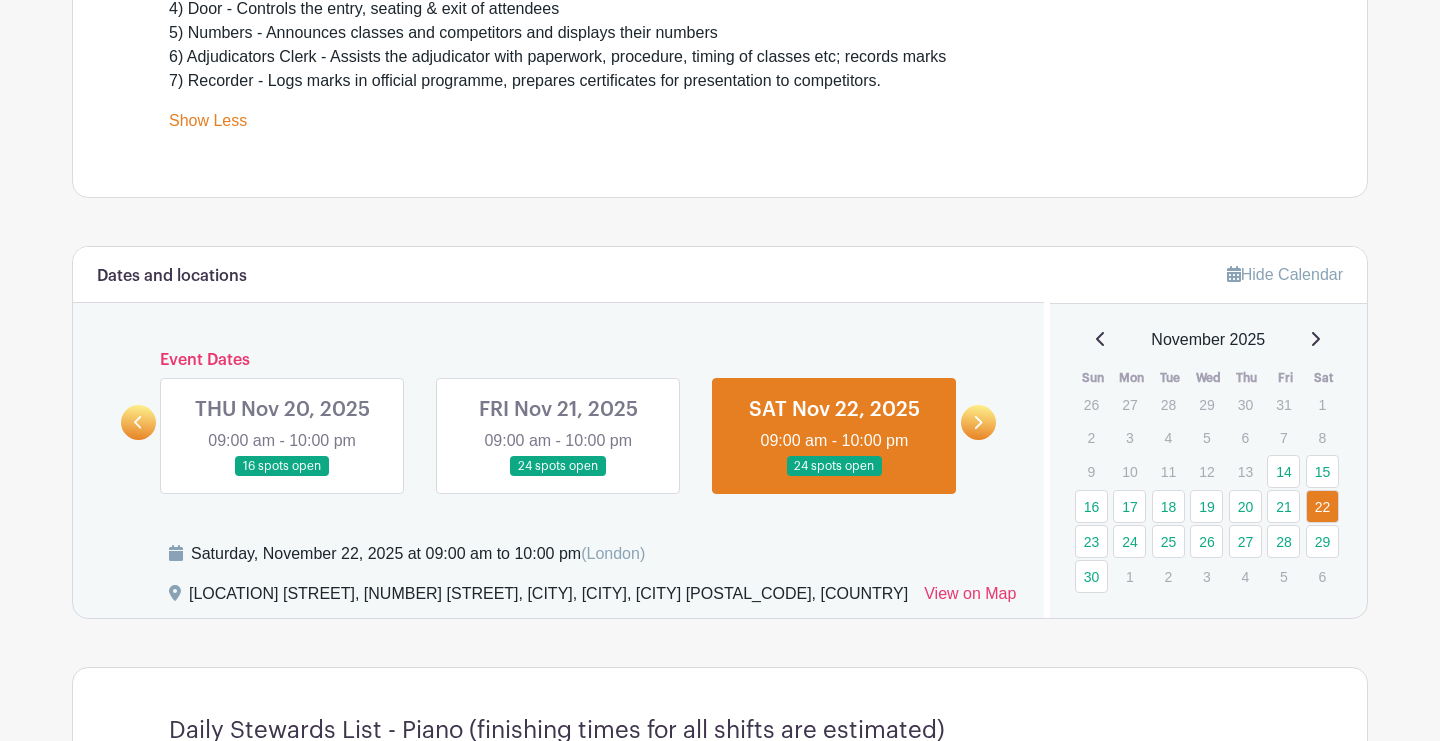 scroll, scrollTop: 965, scrollLeft: 0, axis: vertical 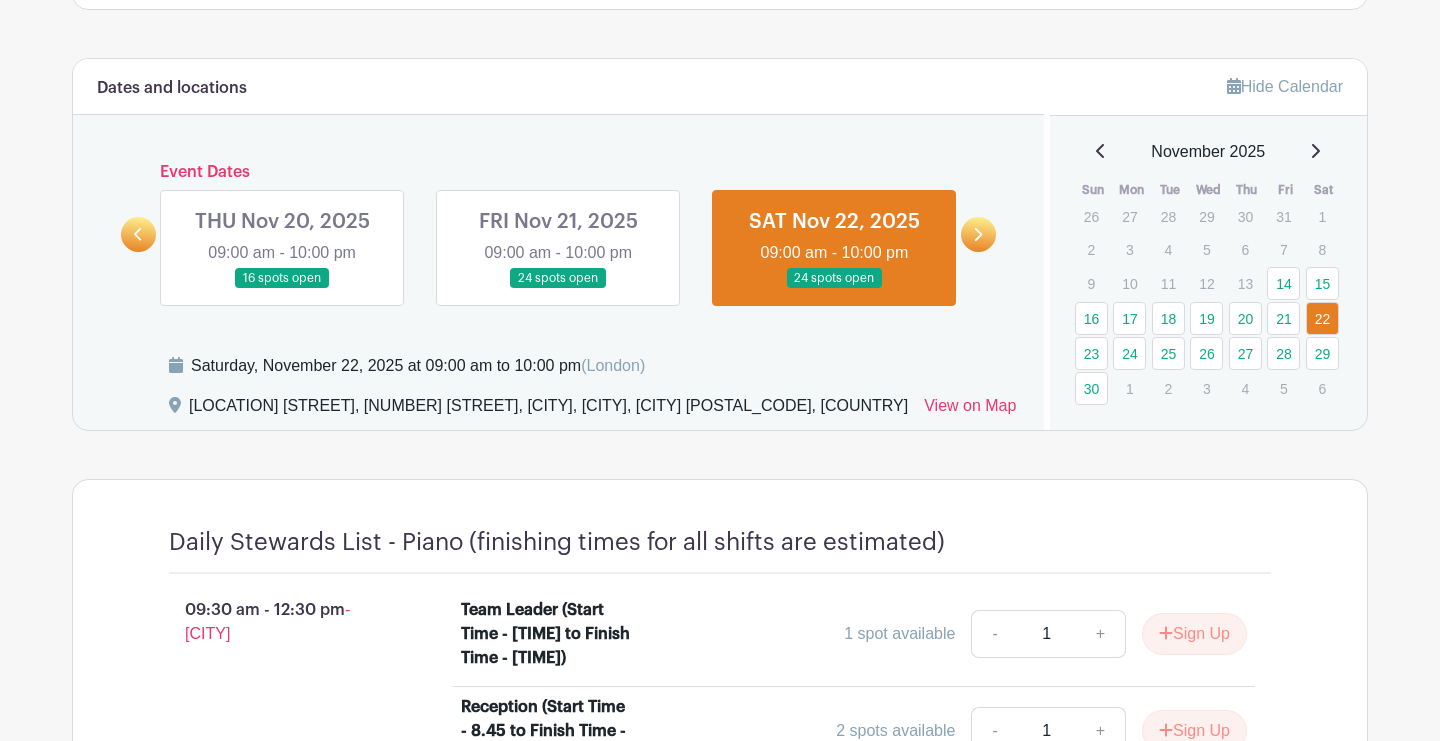 click at bounding box center (978, 234) 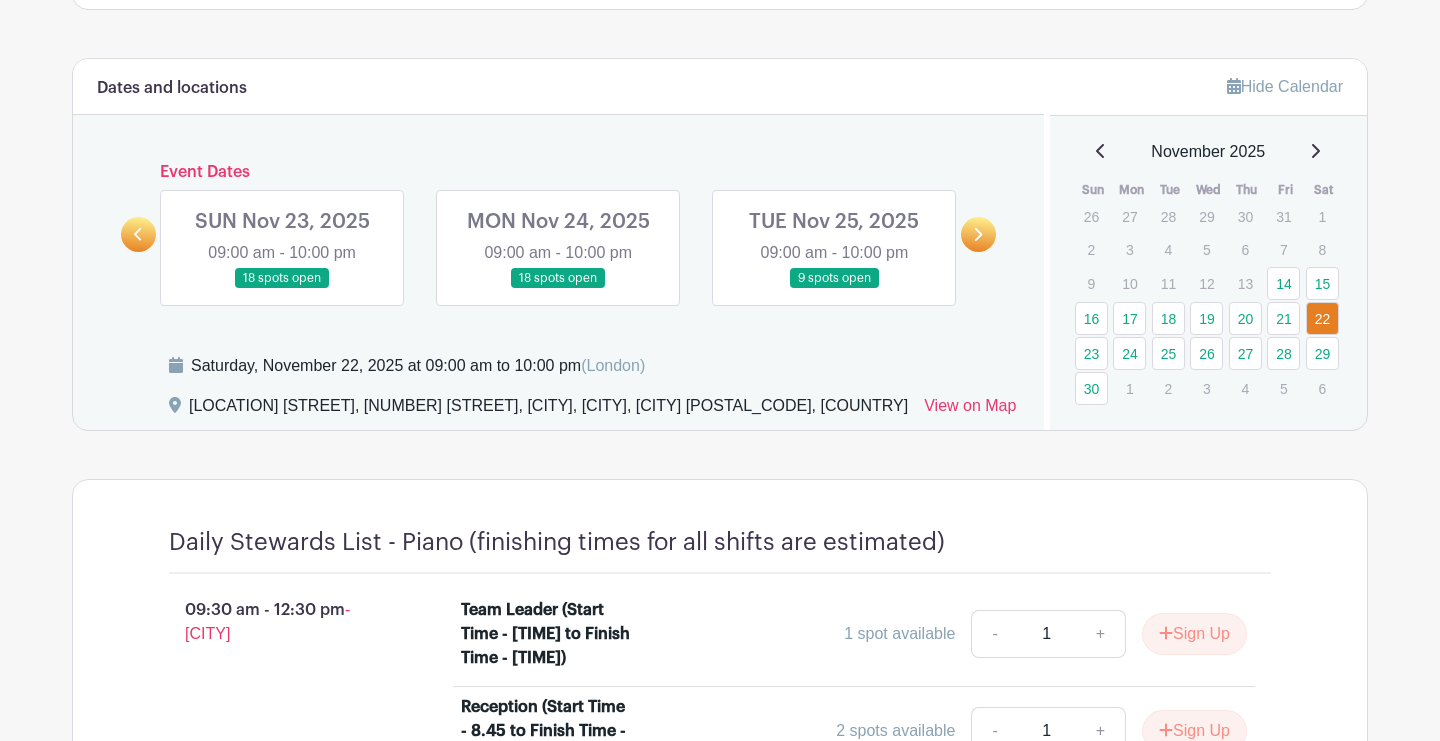 click at bounding box center [282, 289] 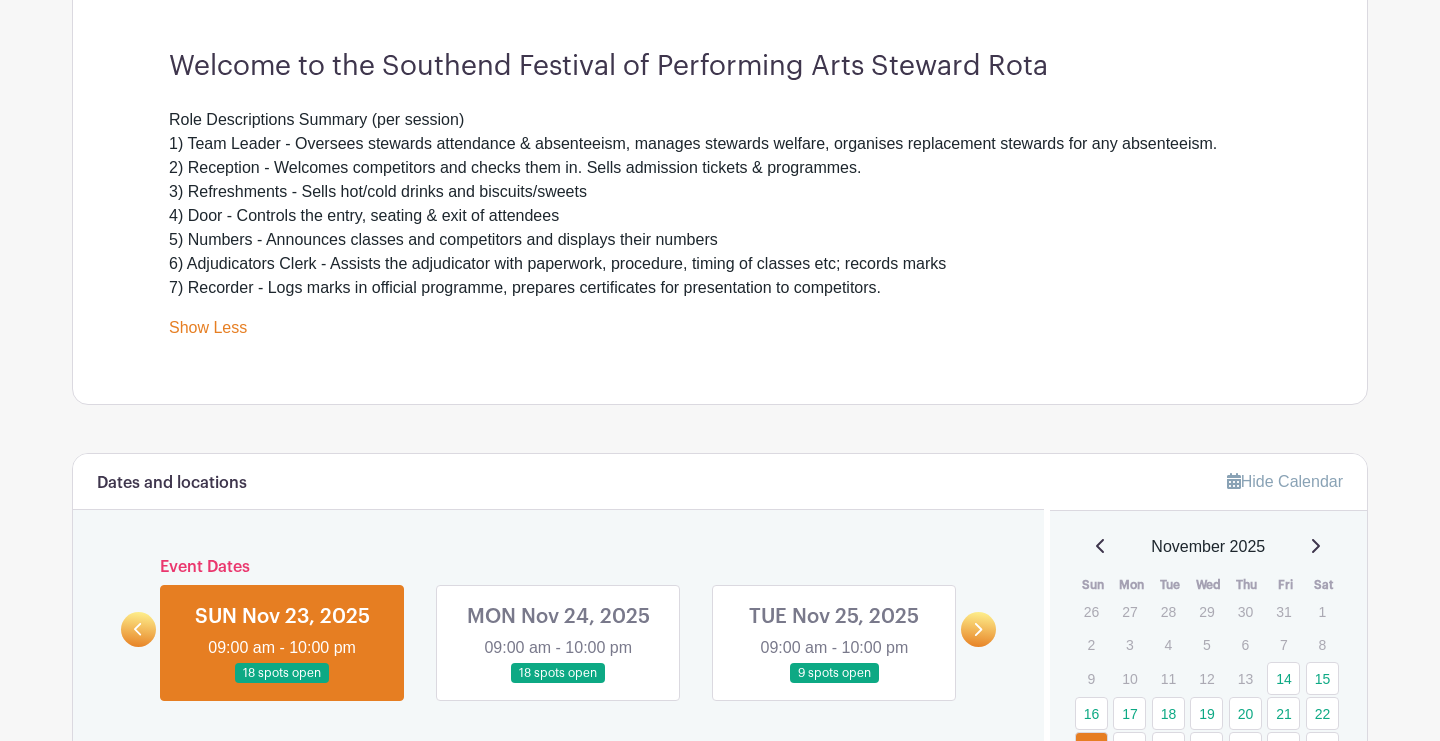 scroll, scrollTop: 641, scrollLeft: 0, axis: vertical 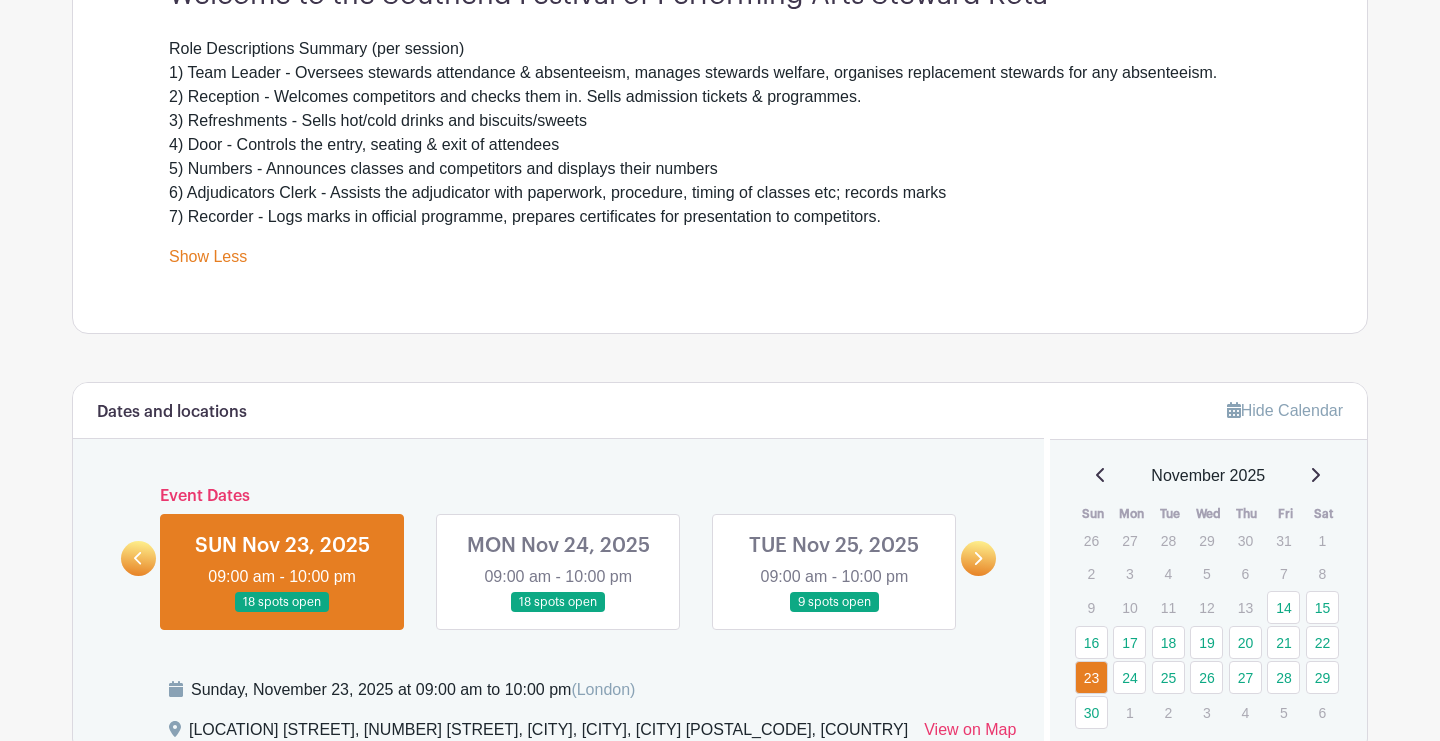 click at bounding box center (138, 558) 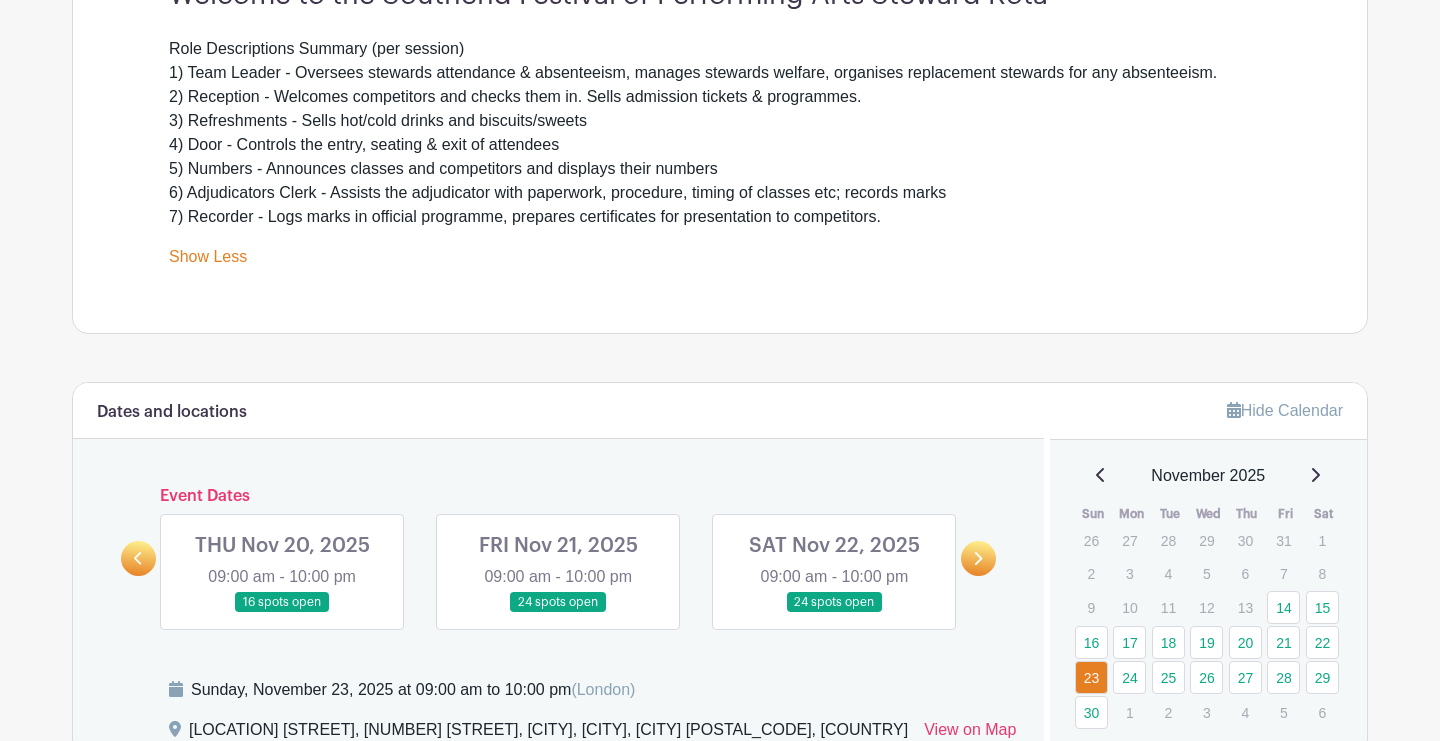 click at bounding box center (138, 558) 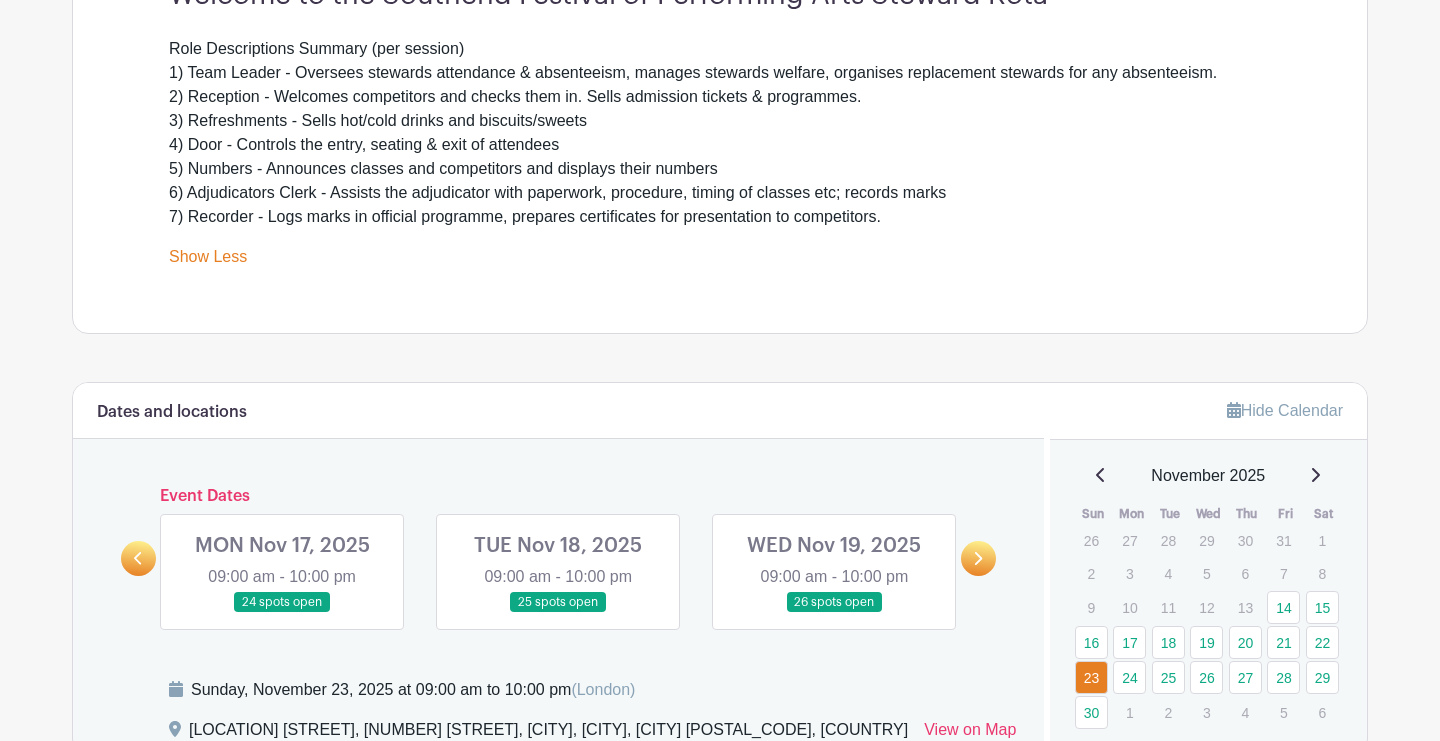 click at bounding box center (138, 558) 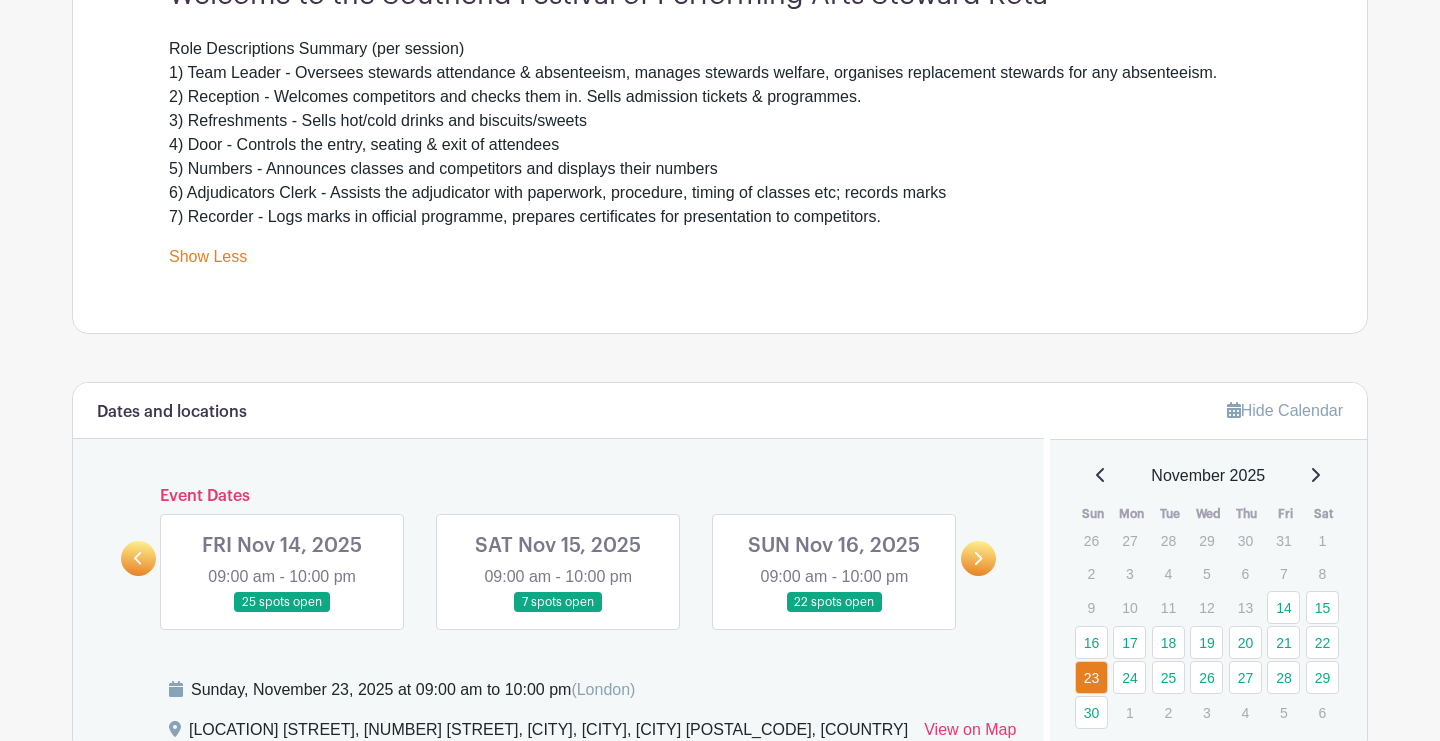 click at bounding box center (834, 613) 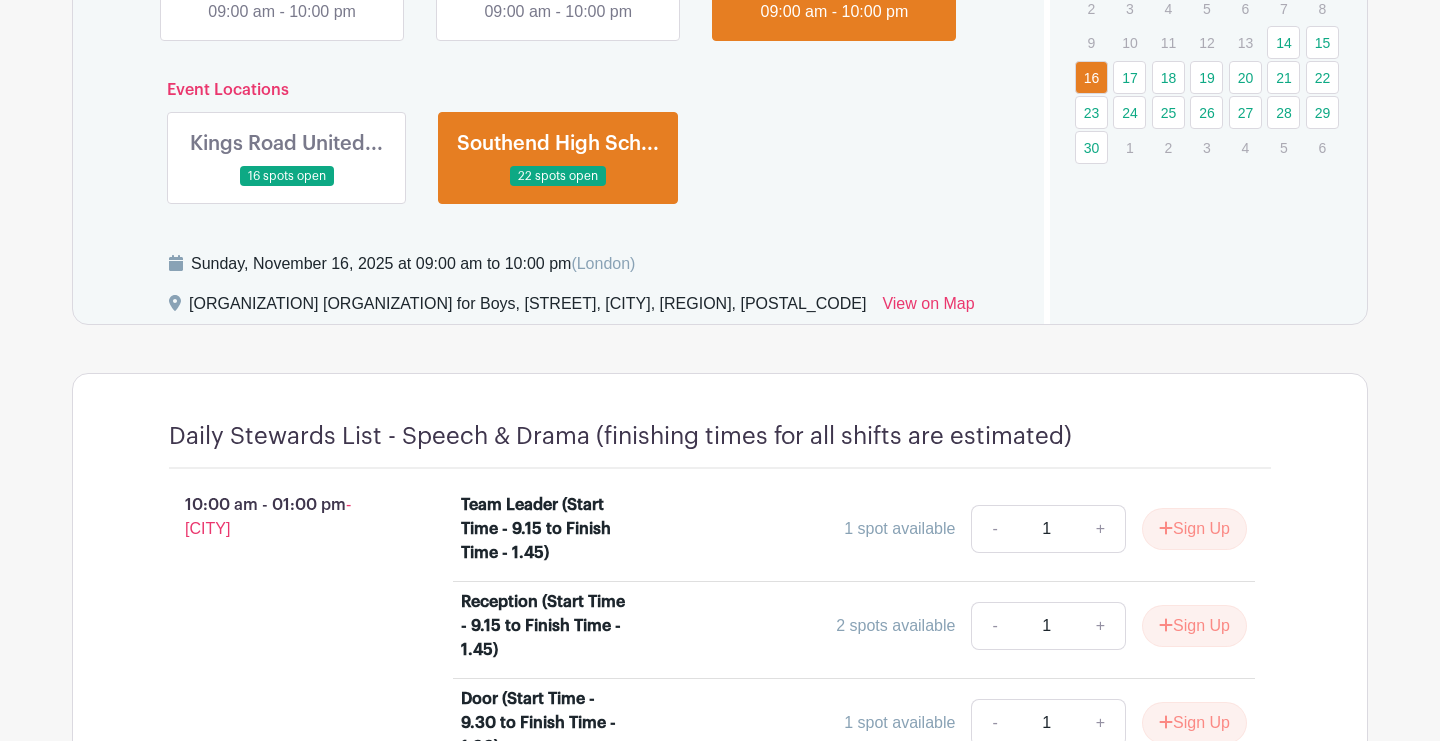 scroll, scrollTop: 1024, scrollLeft: 0, axis: vertical 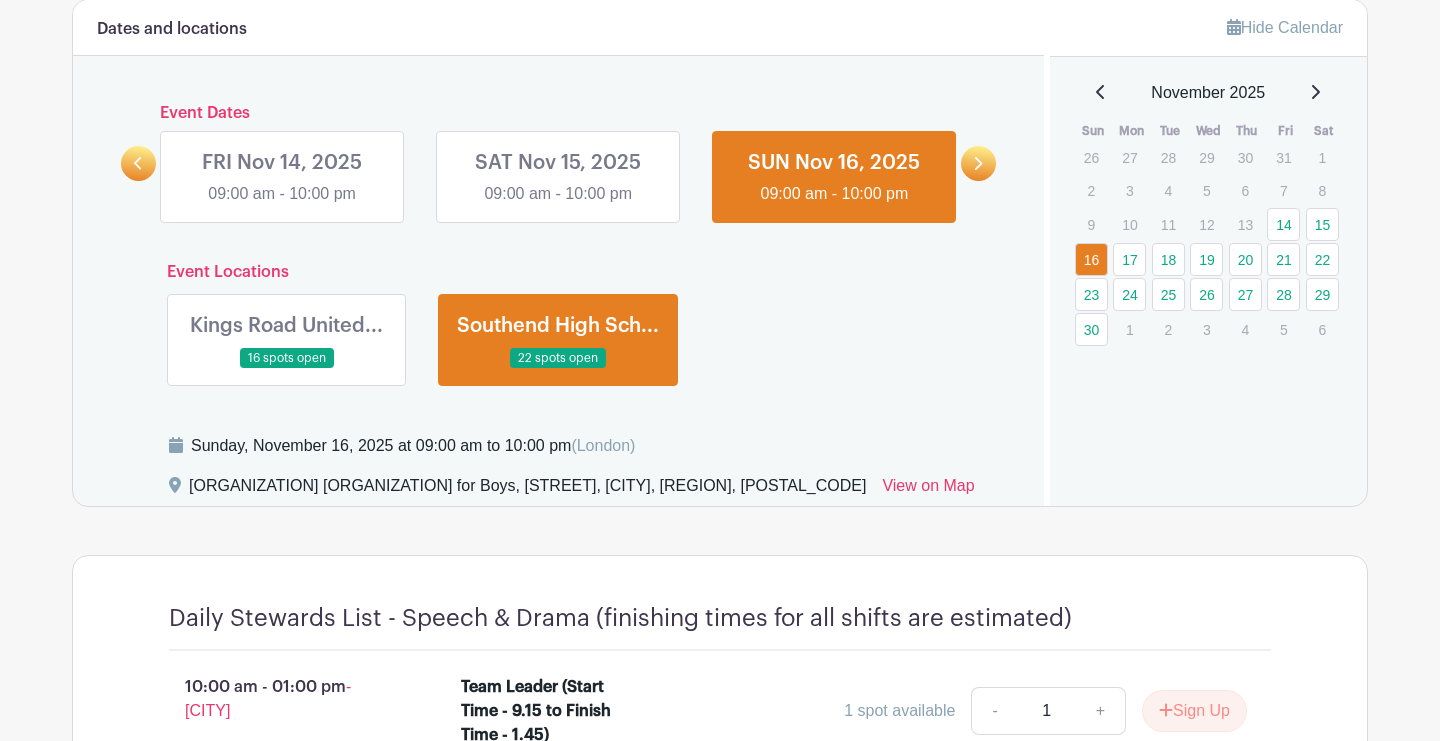 click at bounding box center [287, 369] 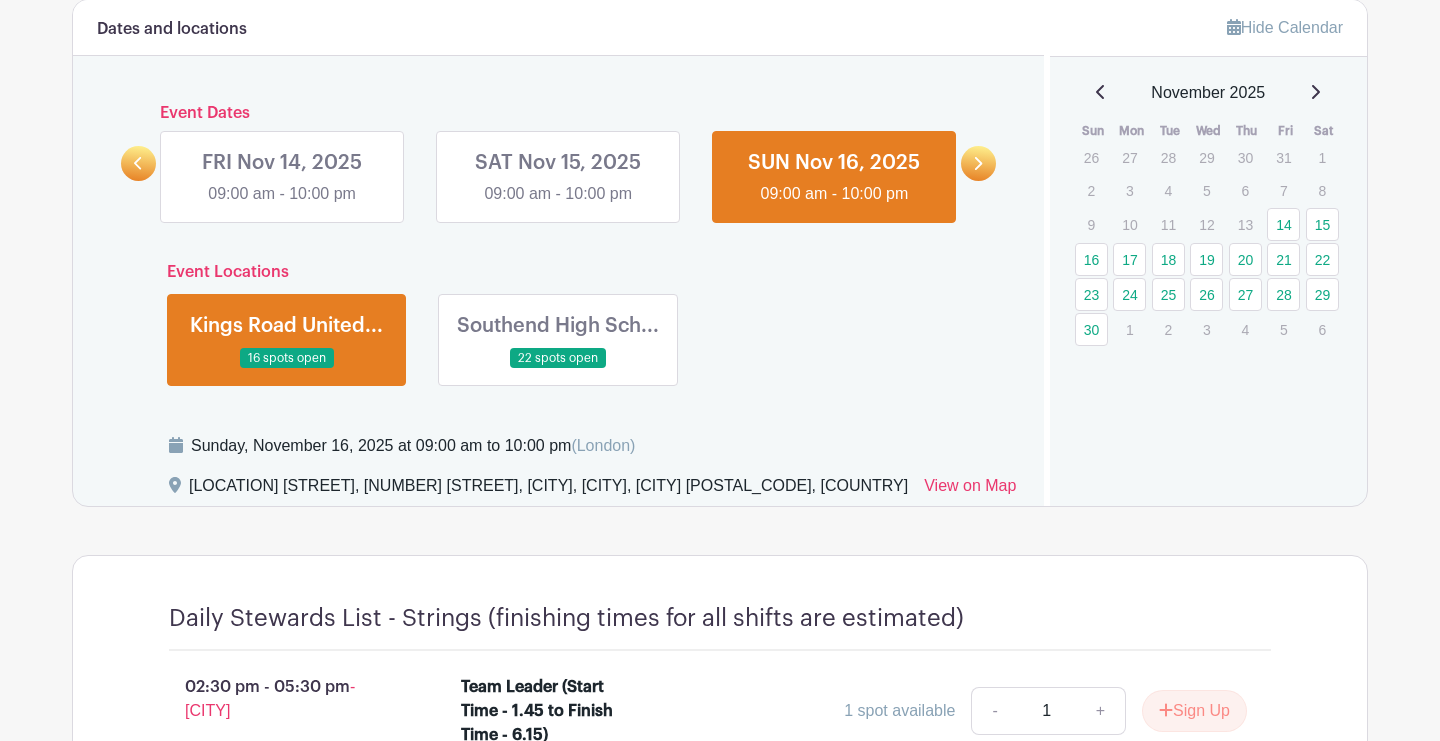 click at bounding box center (287, 369) 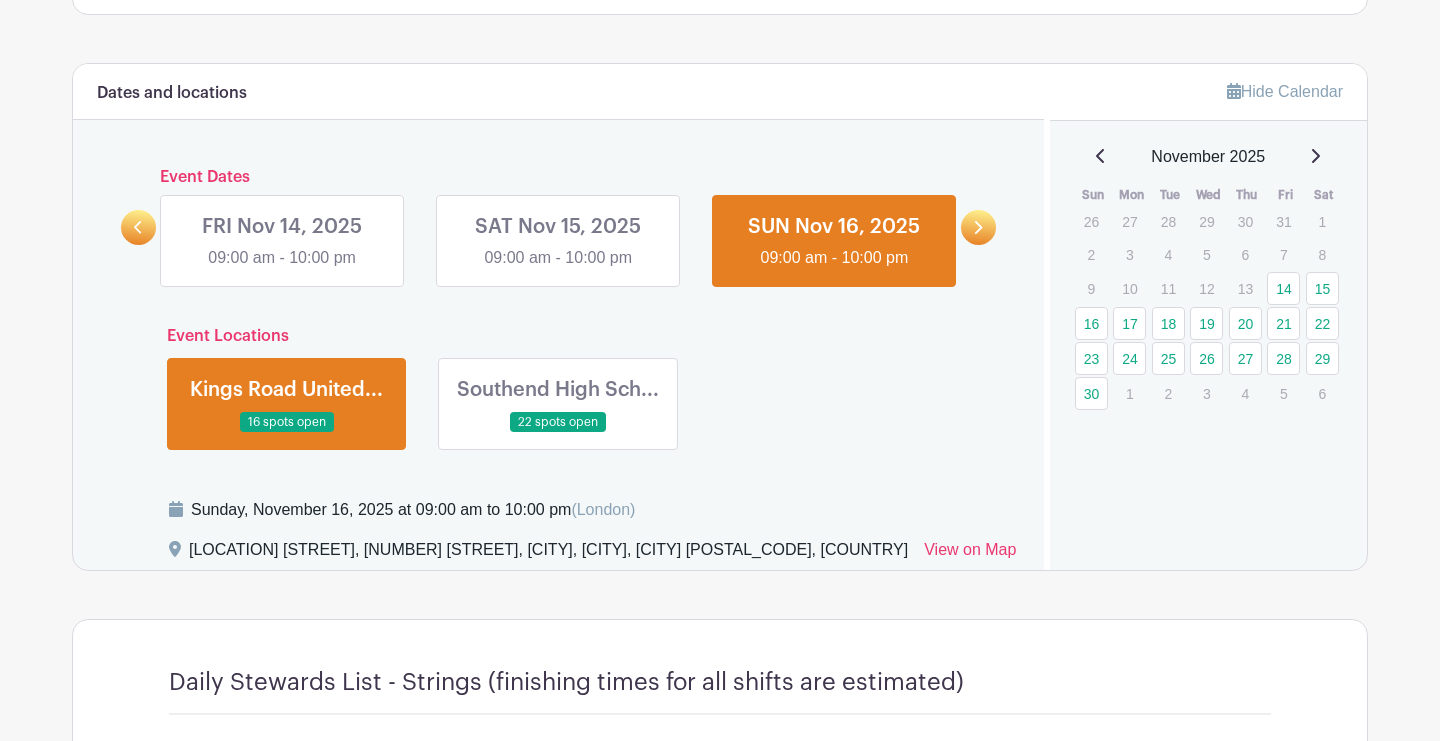 scroll, scrollTop: 953, scrollLeft: 0, axis: vertical 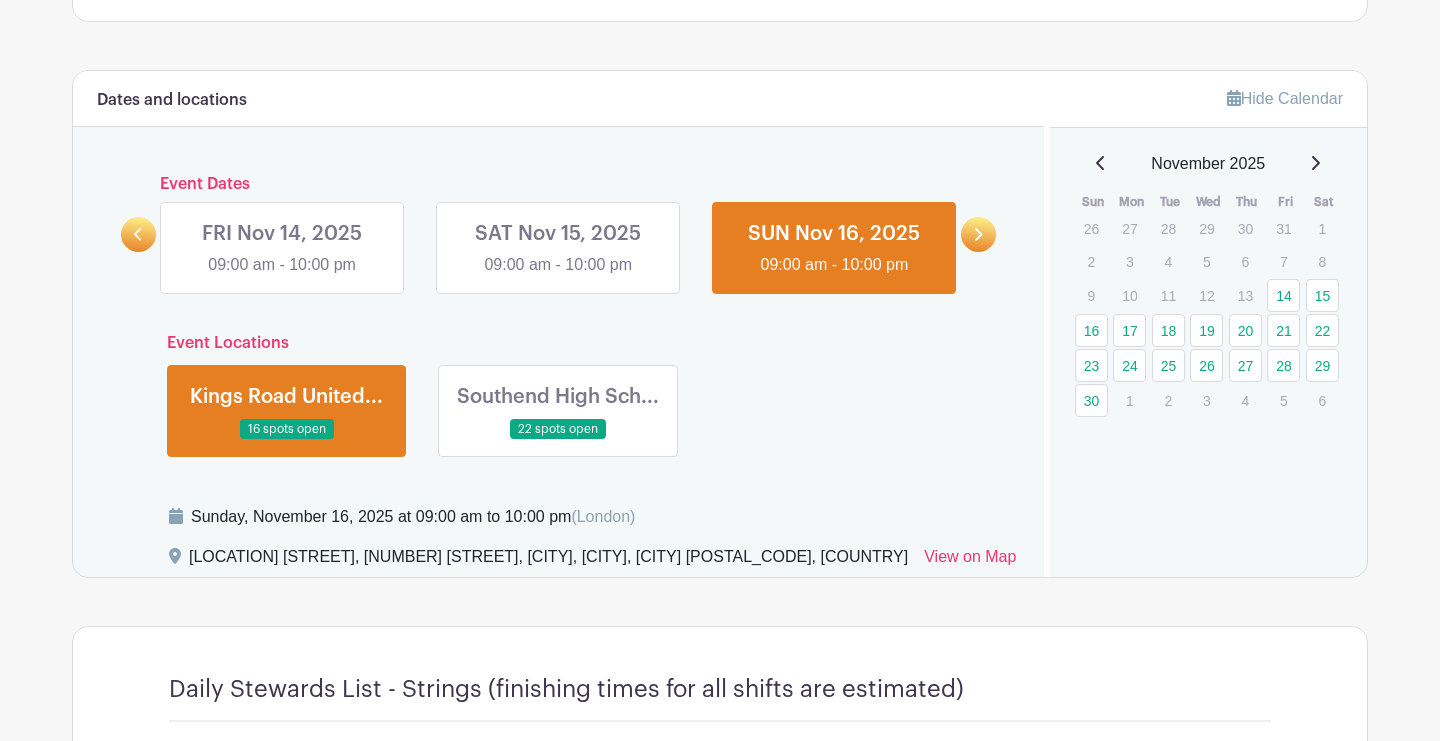 click at bounding box center [978, 234] 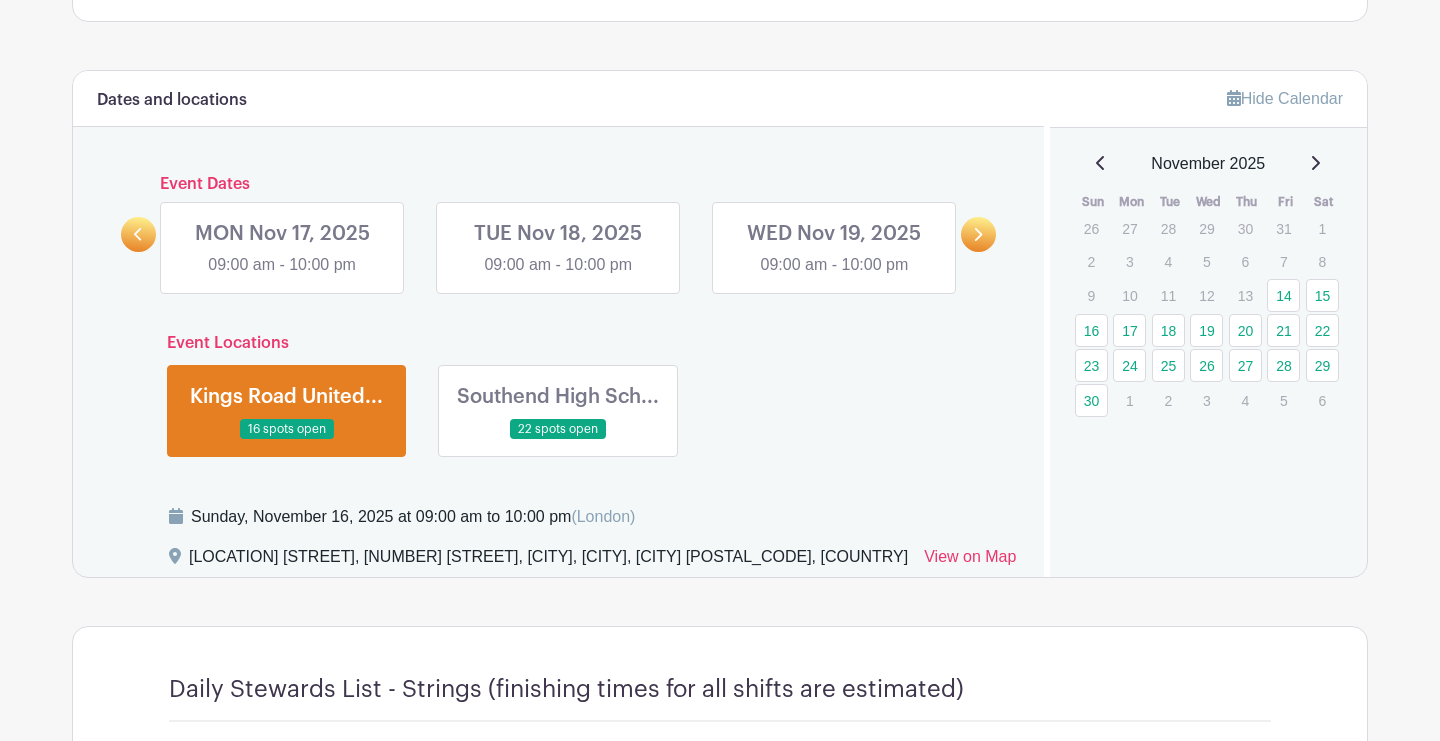 click at bounding box center [978, 234] 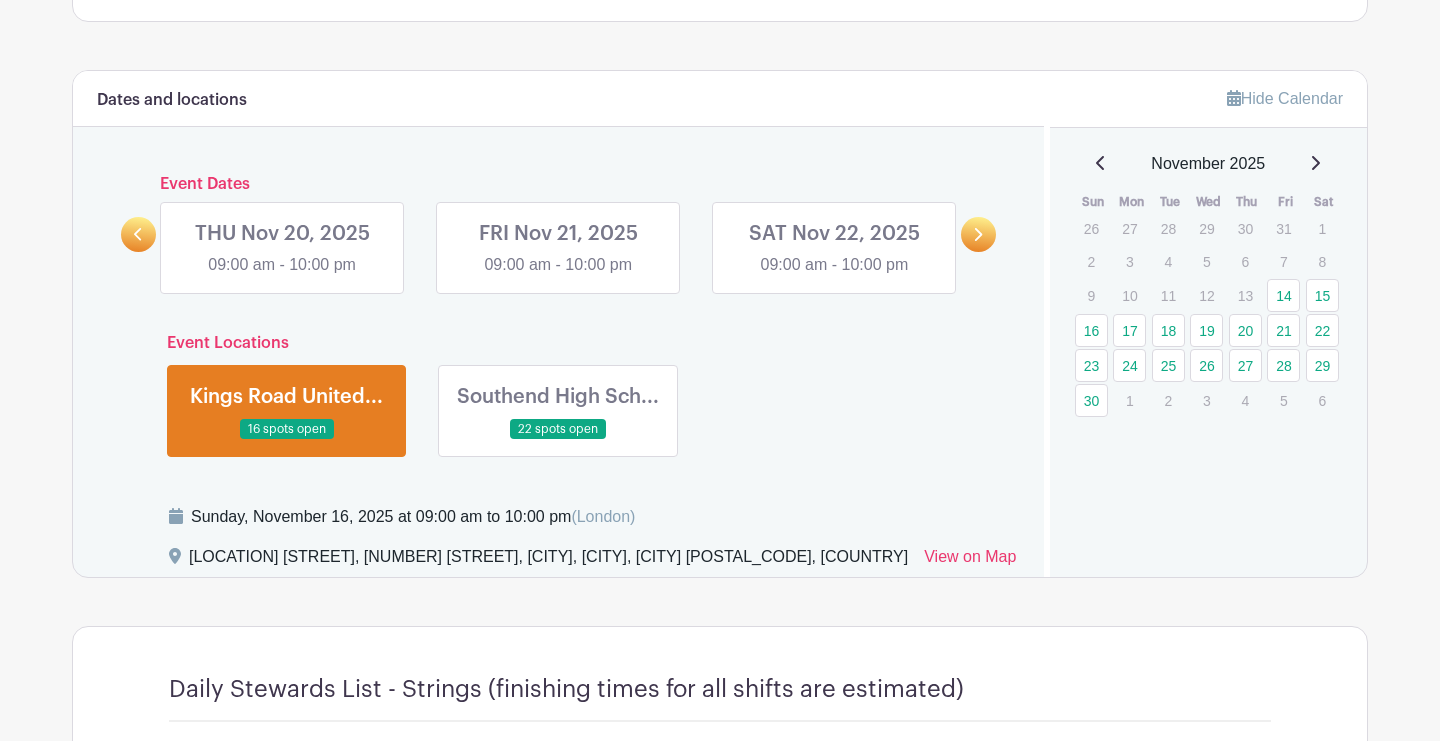 click at bounding box center [978, 234] 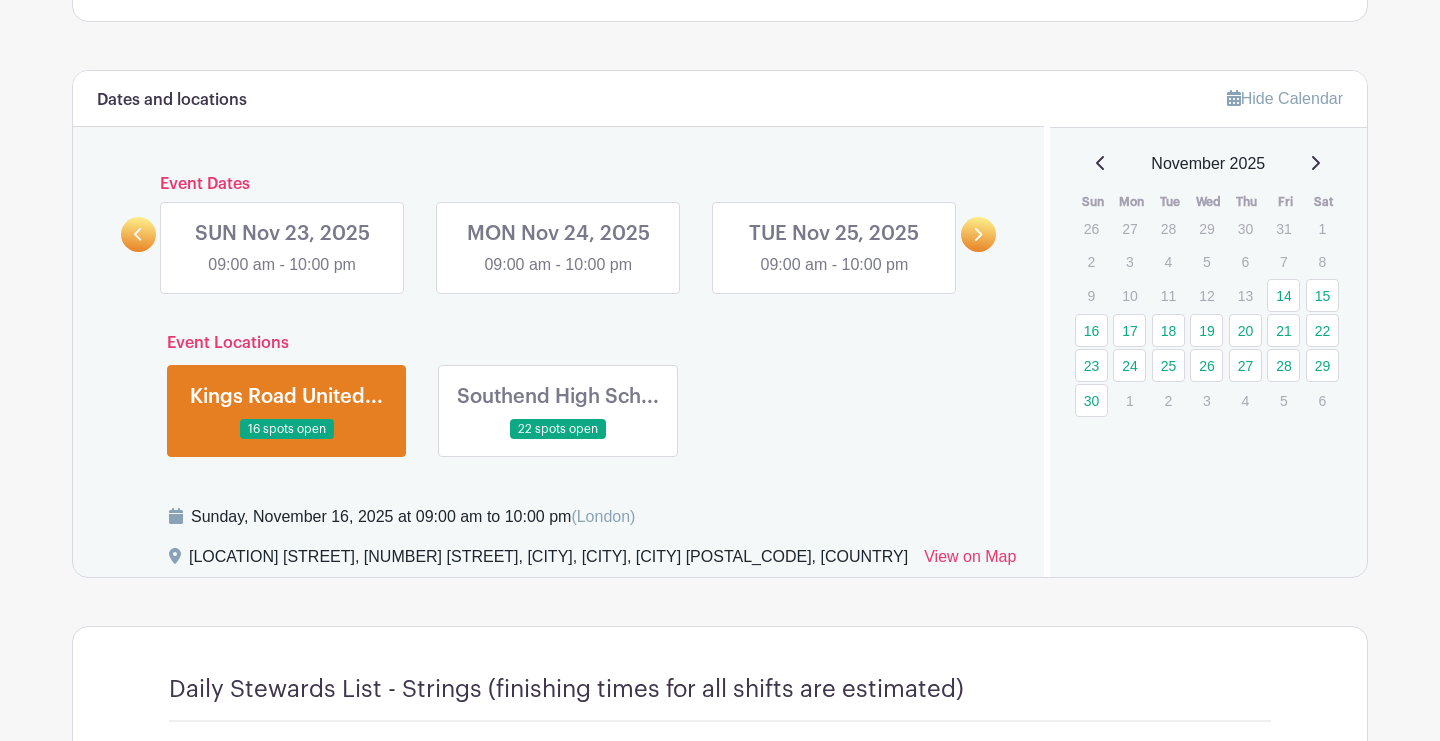 click at bounding box center (282, 277) 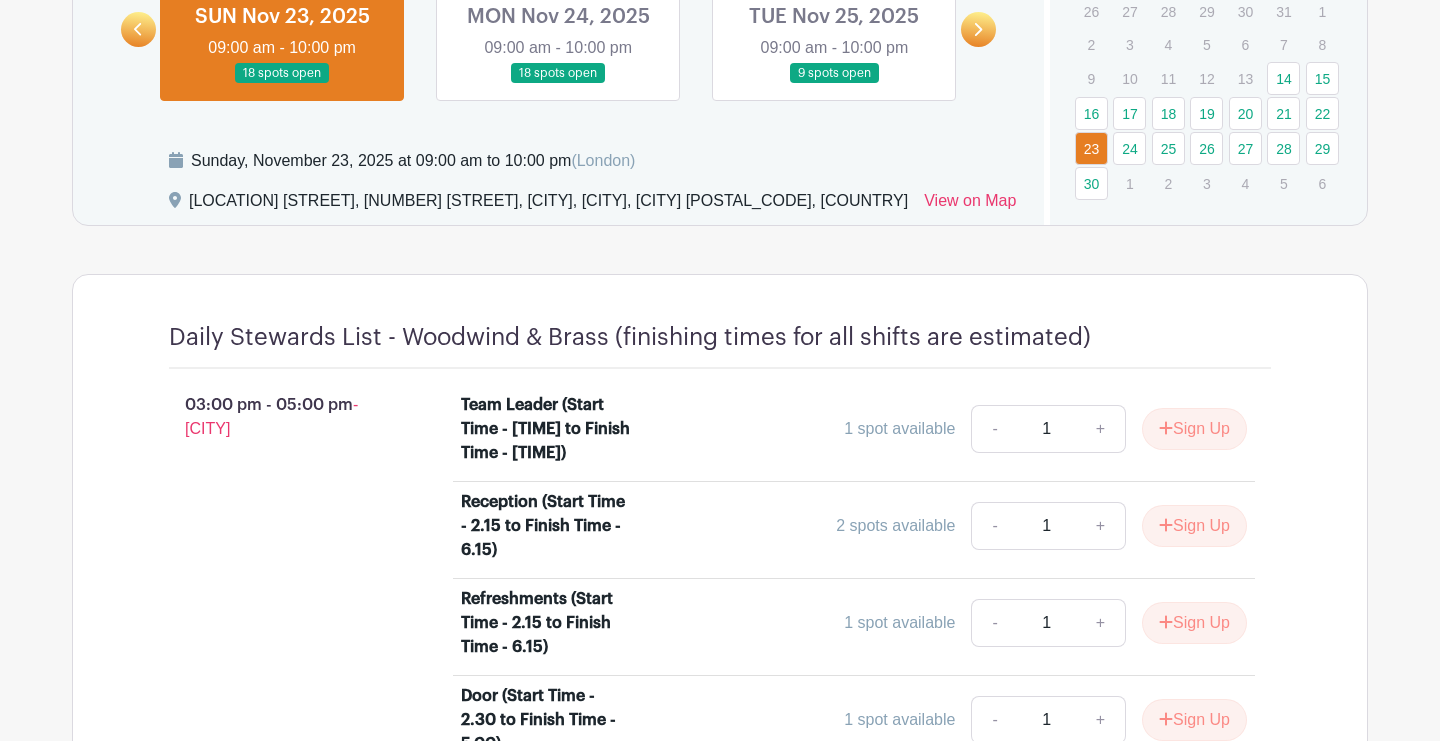 scroll, scrollTop: 1172, scrollLeft: 0, axis: vertical 